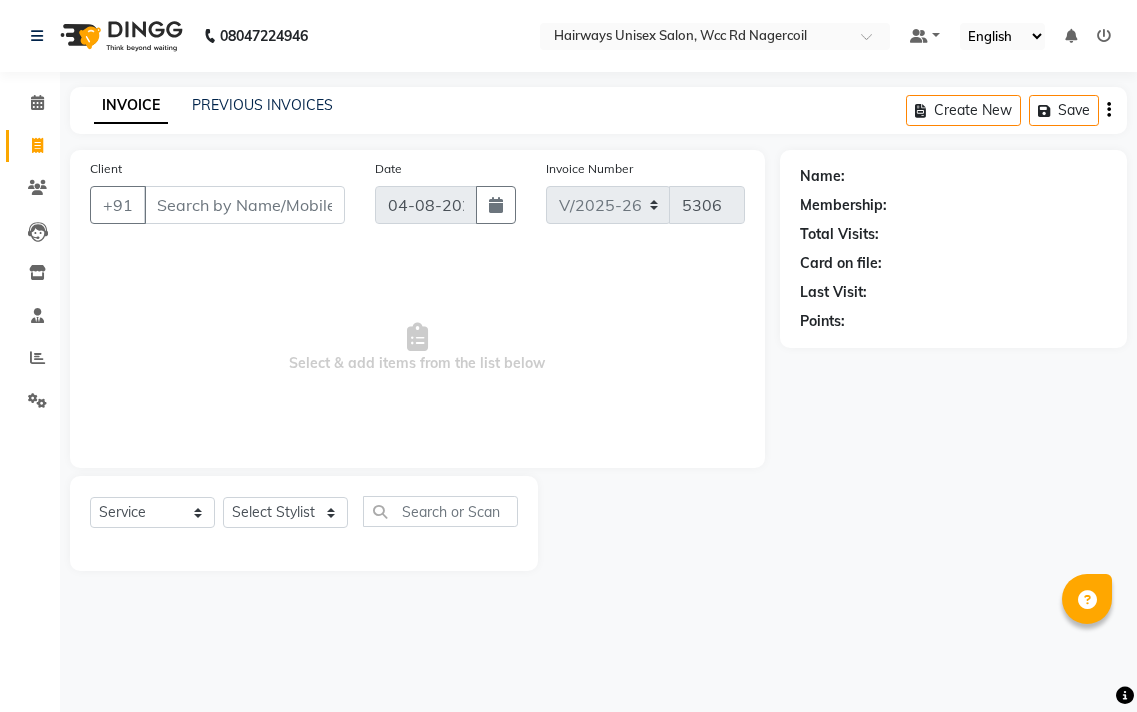 select on "6523" 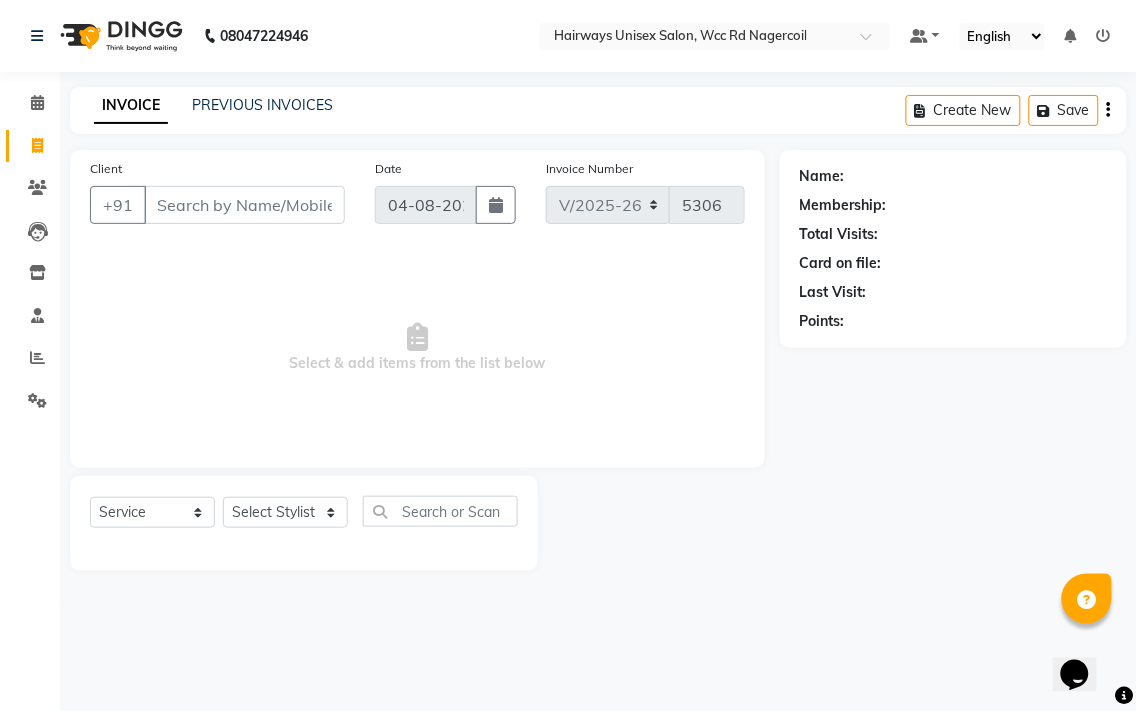 scroll, scrollTop: 0, scrollLeft: 0, axis: both 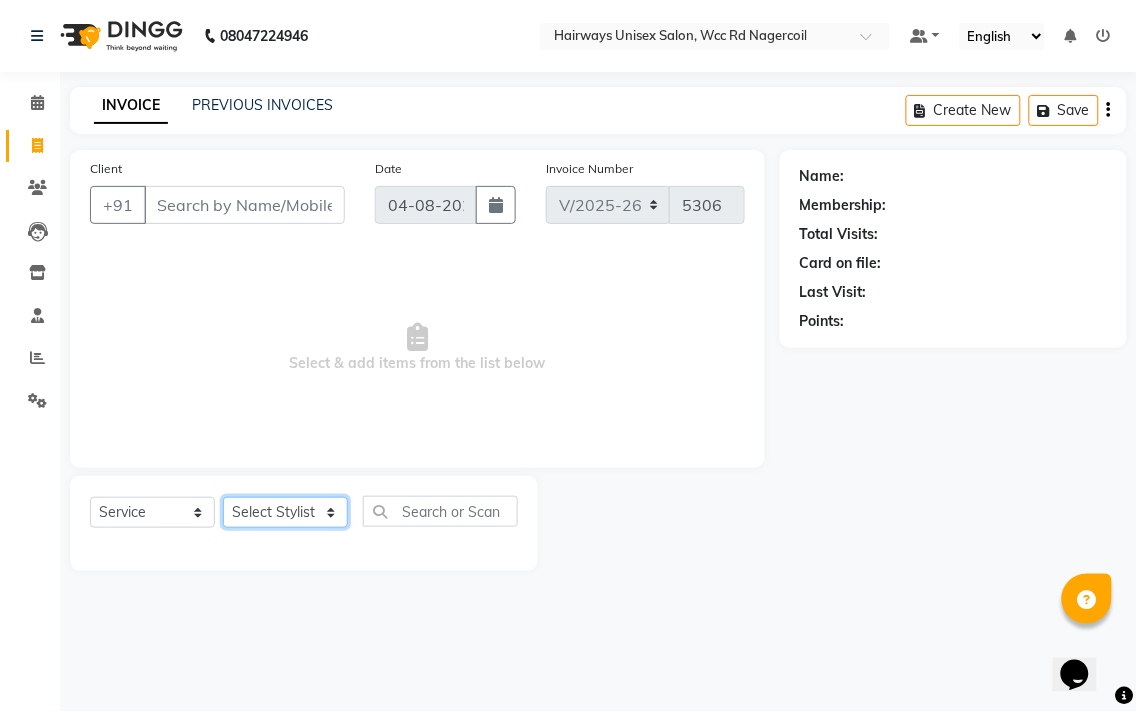 click on "Select Stylist Admin Chitra divya Gokila Haroon Imran Reception Salman Sartaj Khan Talib" 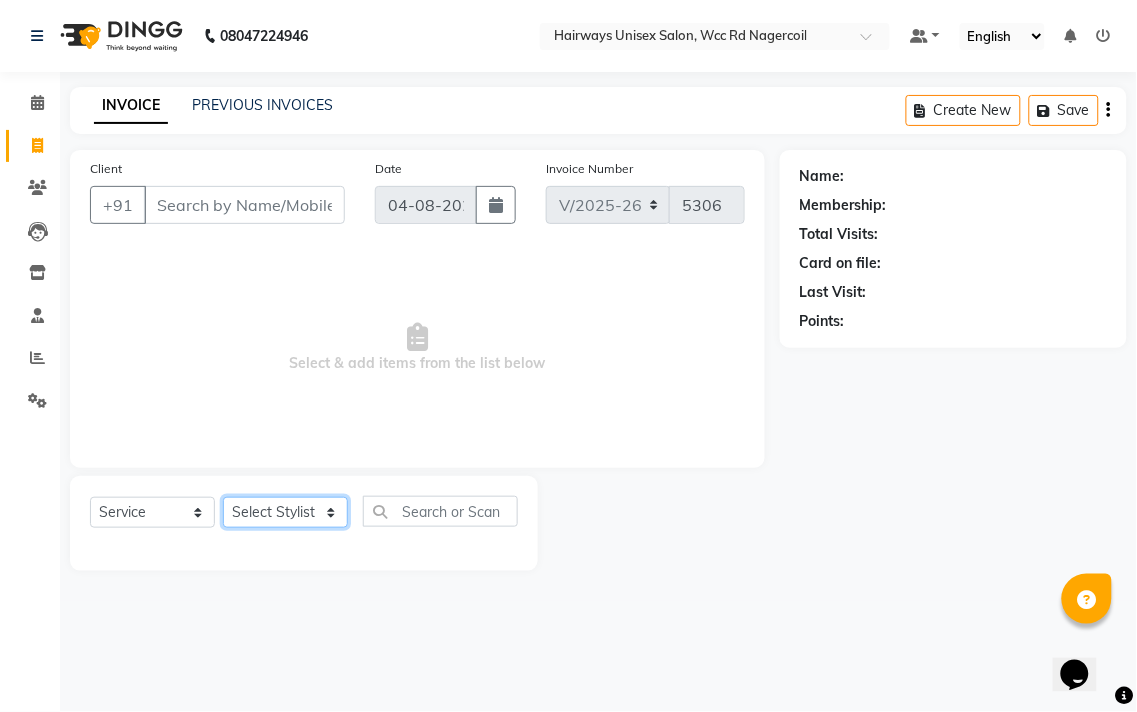 select on "67960" 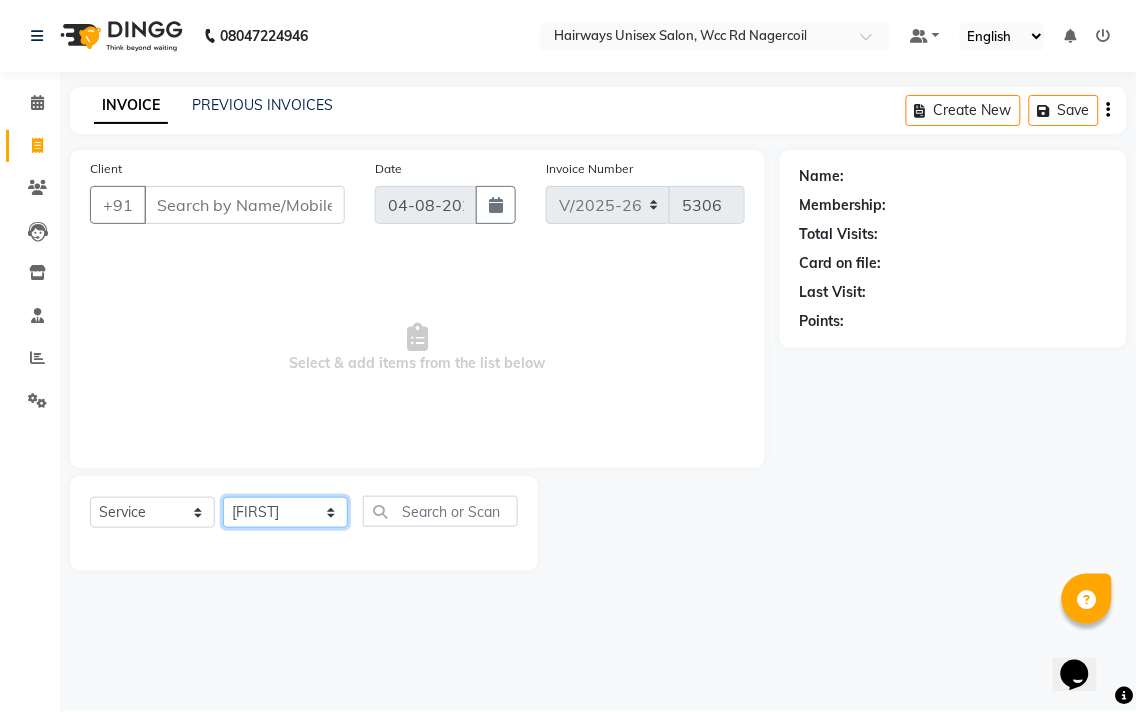 click on "Select Stylist Admin Chitra divya Gokila Haroon Imran Reception Salman Sartaj Khan Talib" 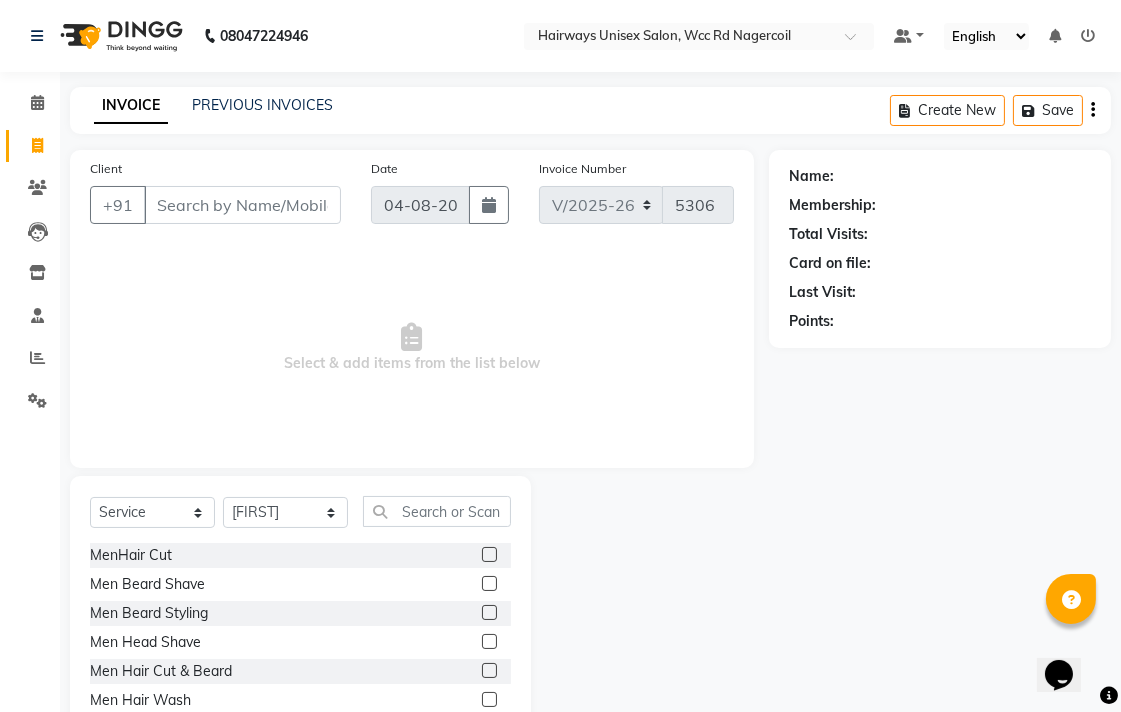 click on "Select  Service  Product  Membership  Package Voucher Prepaid Gift Card  Select Stylist Admin Chitra divya Gokila Haroon Imran Reception Salman Sartaj Khan Talib" 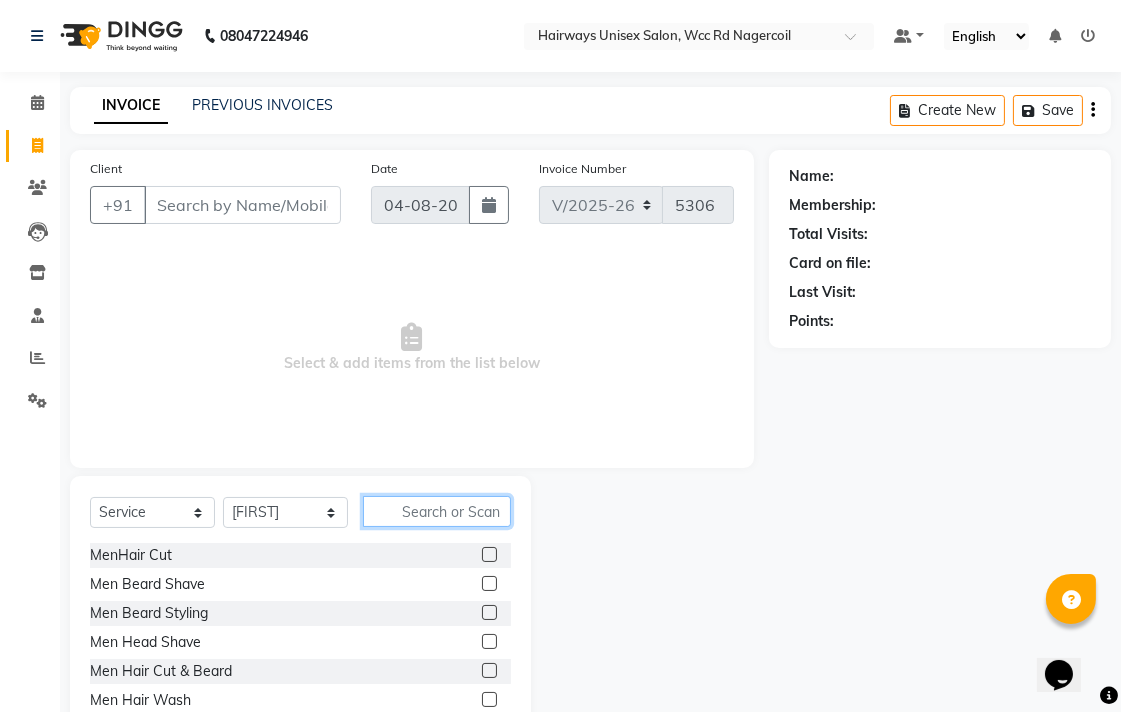 click 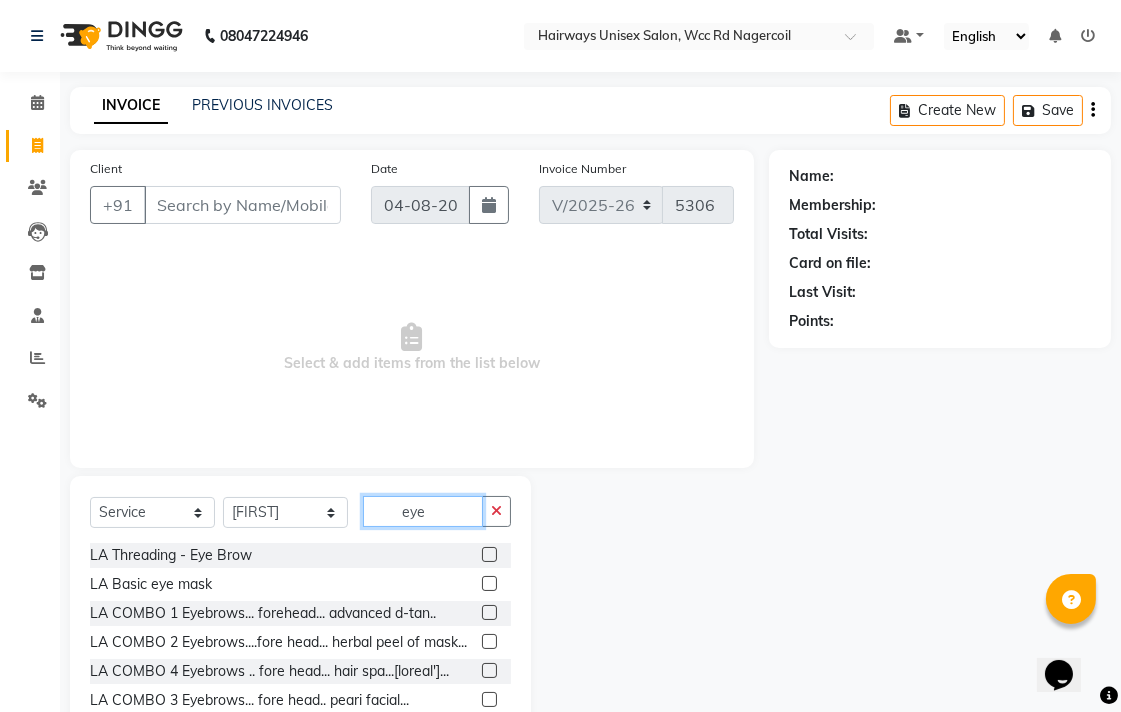 type on "eye" 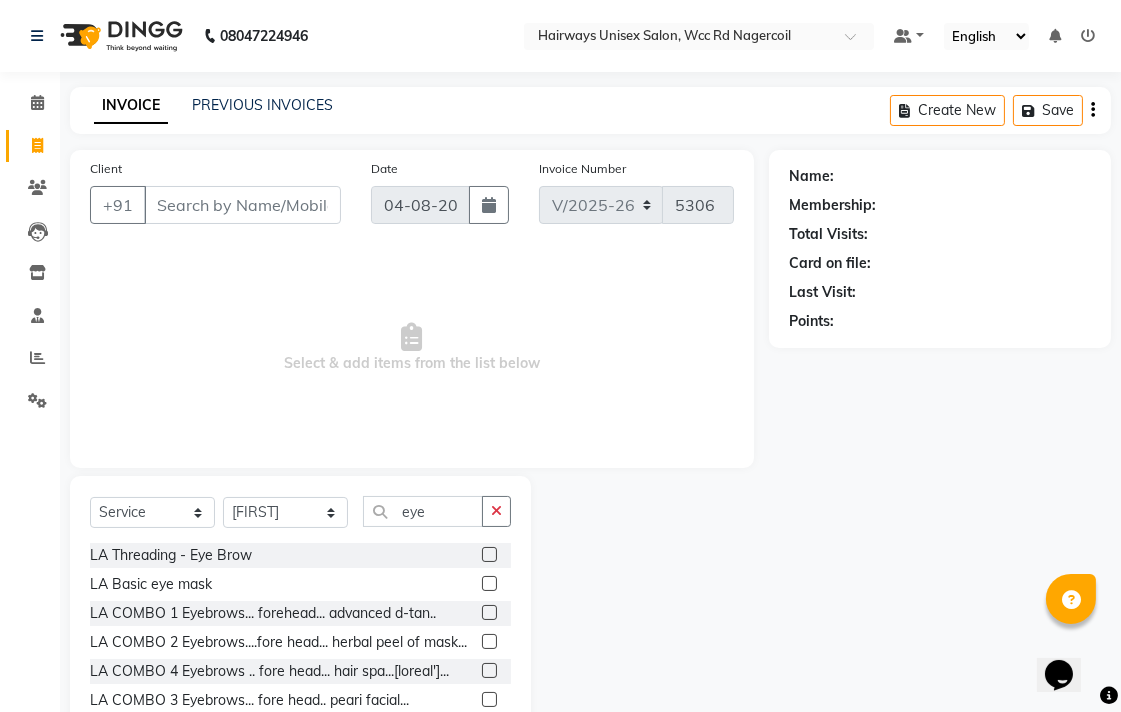 click 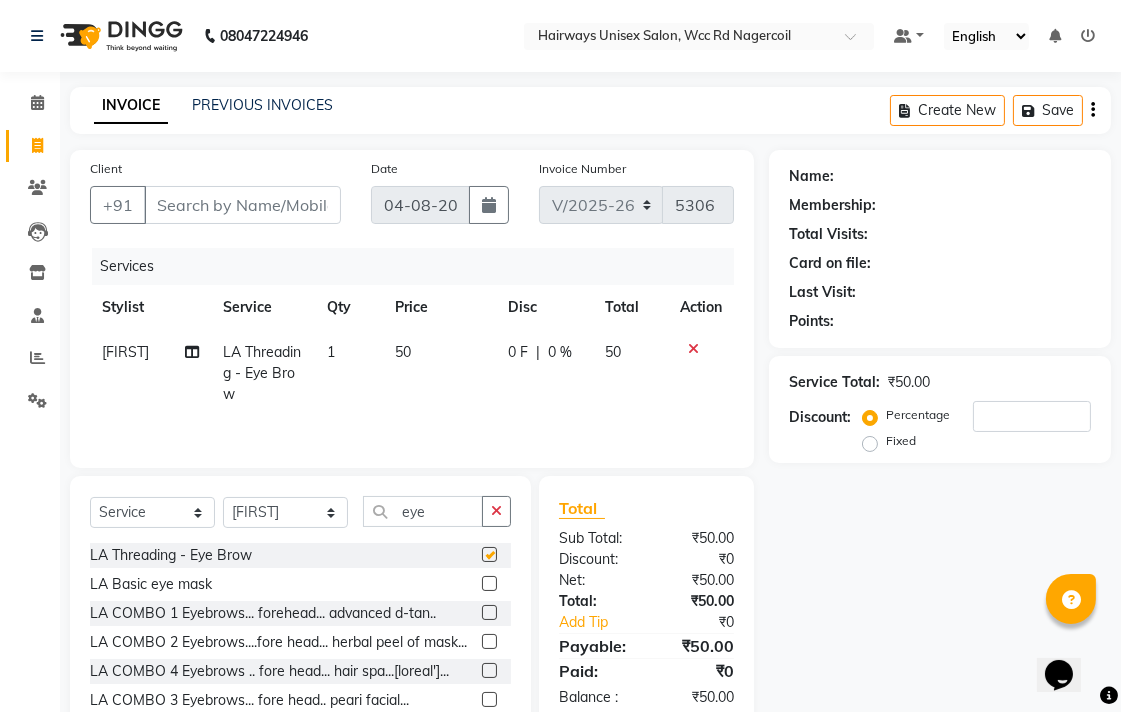 checkbox on "false" 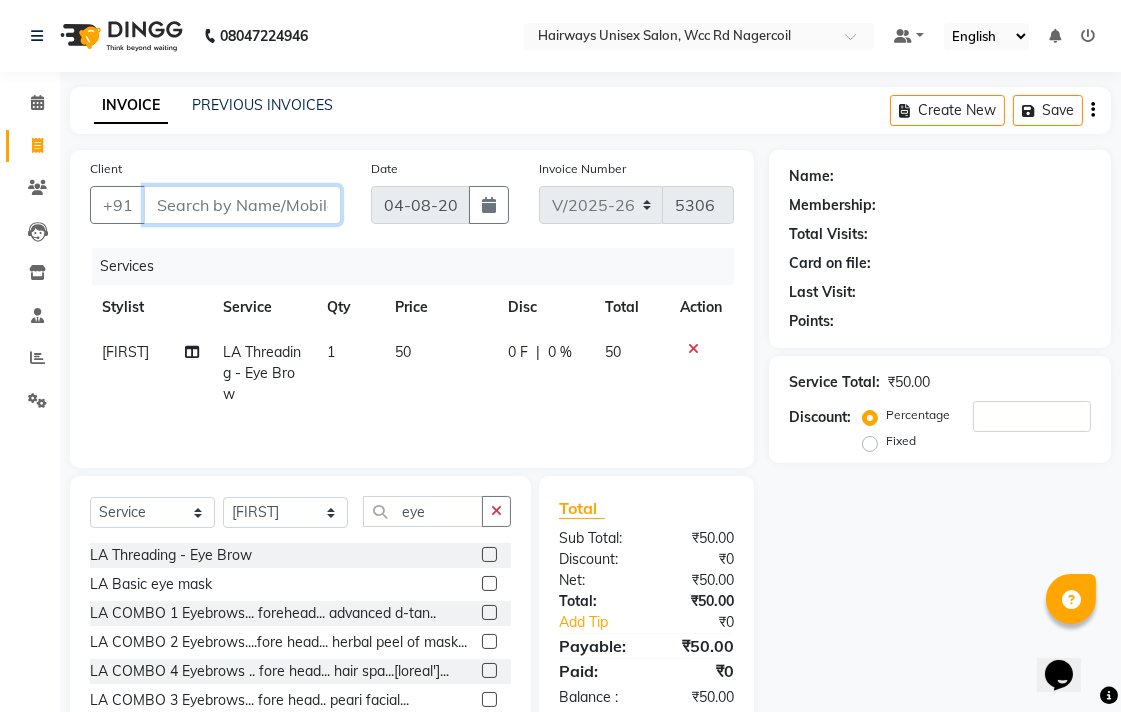 click on "Client" at bounding box center [242, 205] 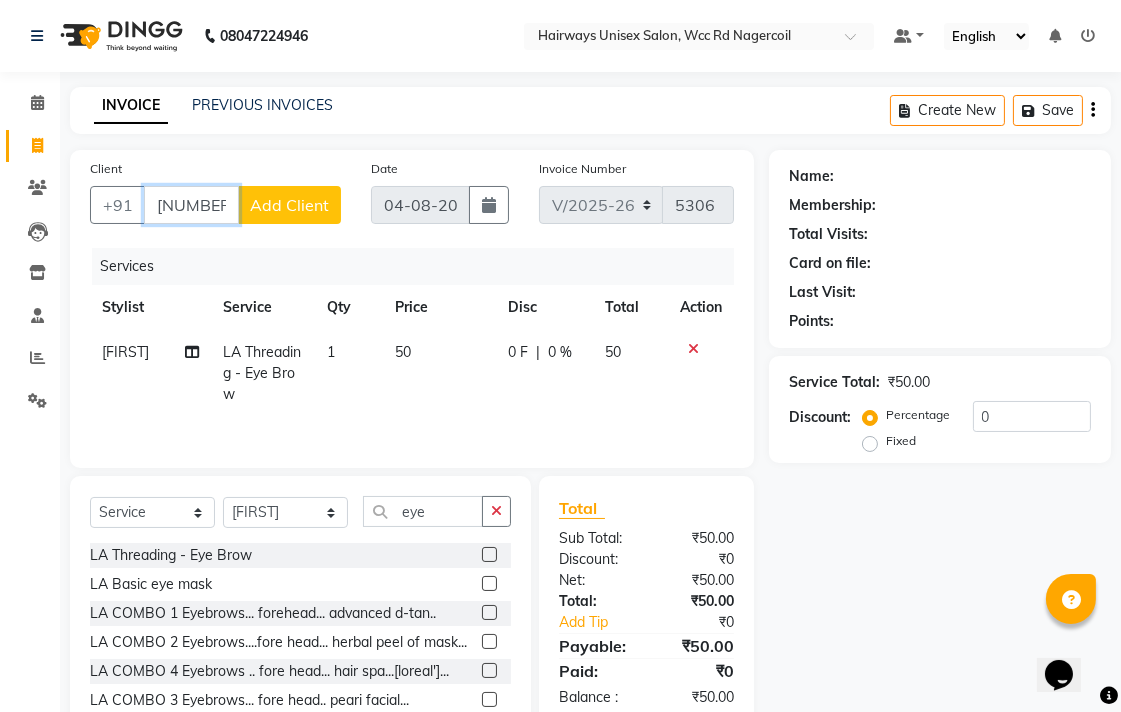 type on "[NUMBER]" 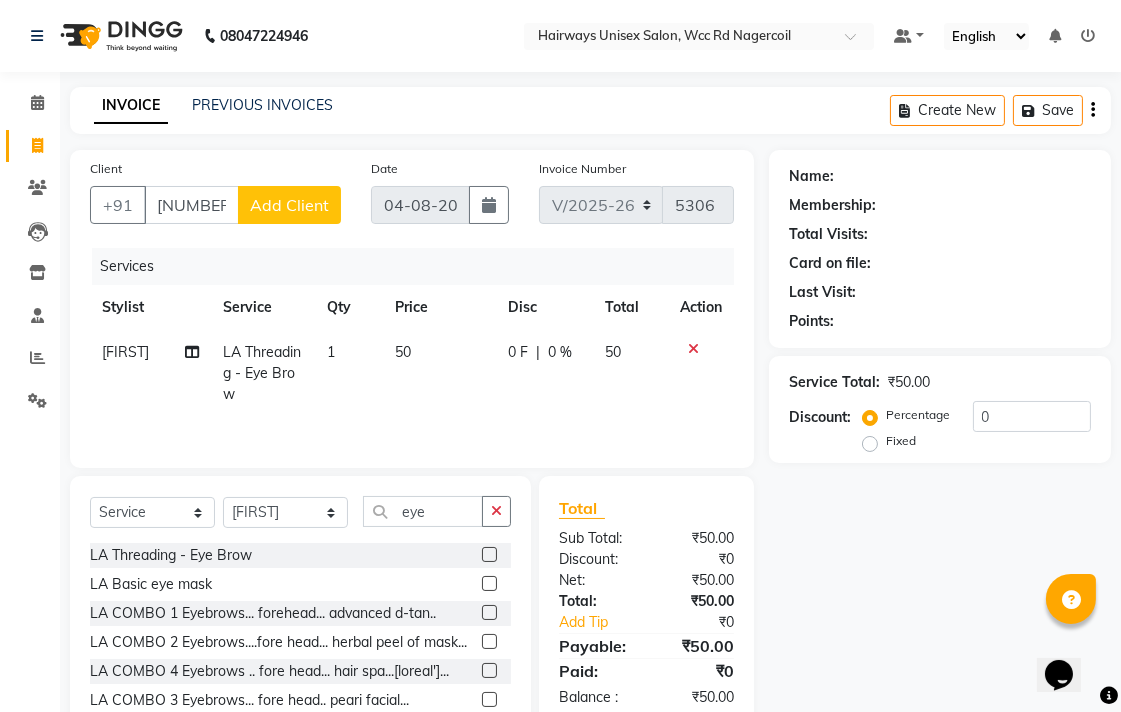 click on "Add Client" 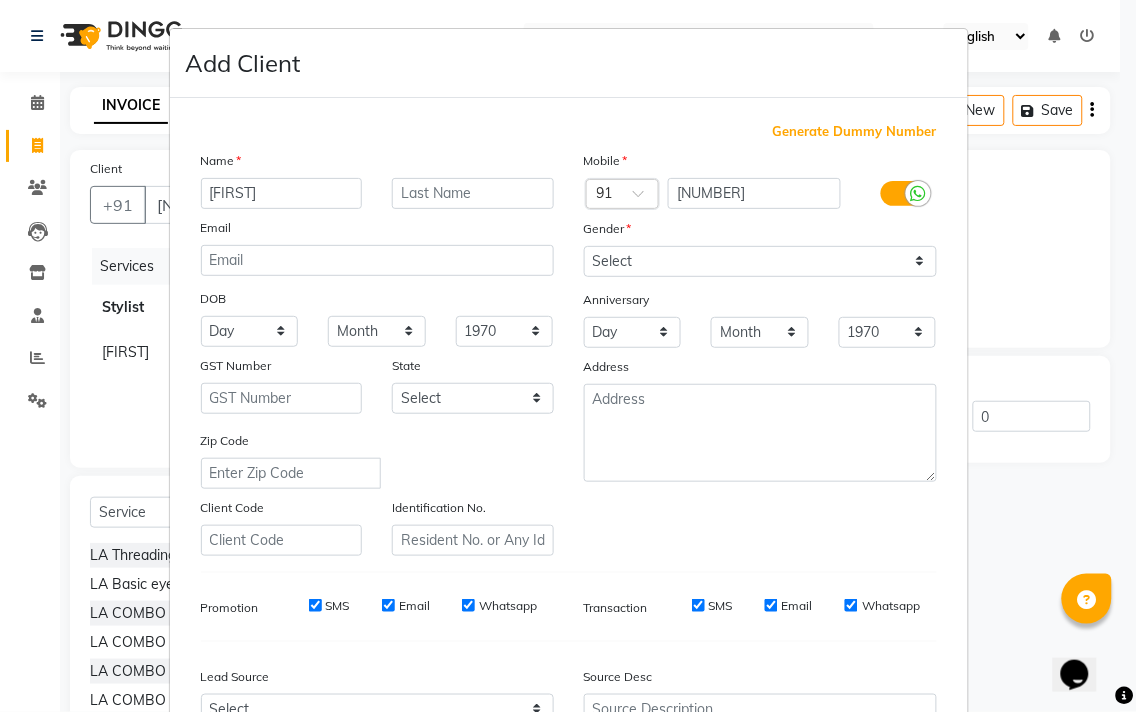 type on "[FIRST]" 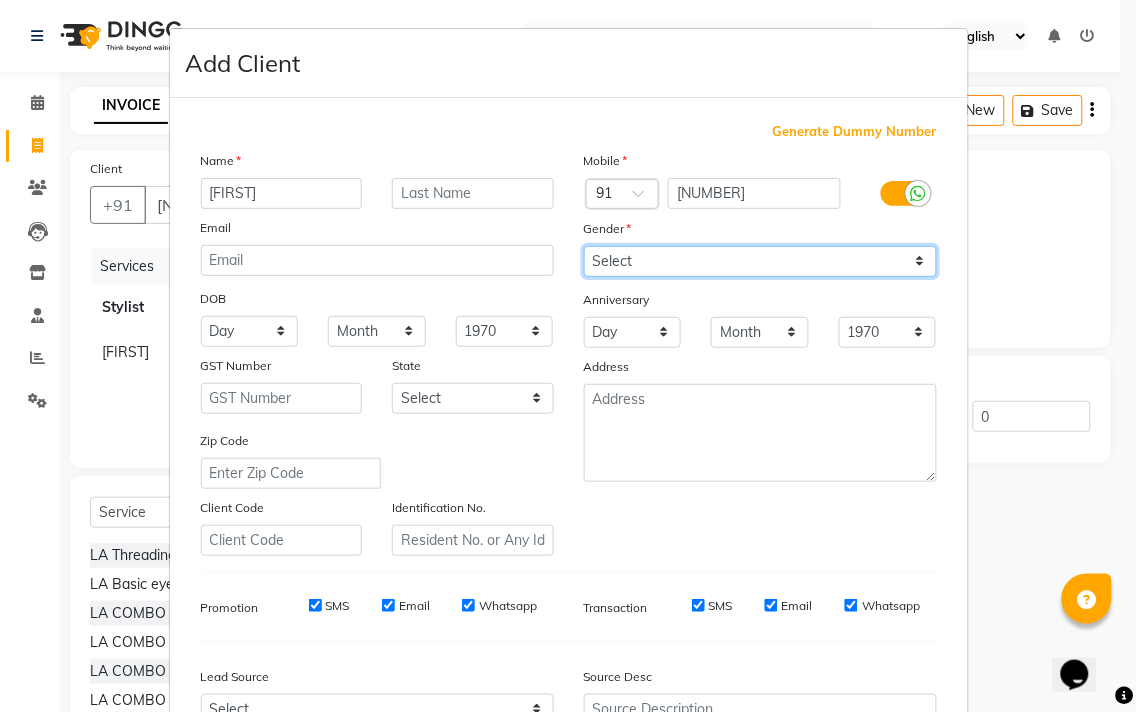 click on "Select Male Female Other Prefer Not To Say" at bounding box center (760, 261) 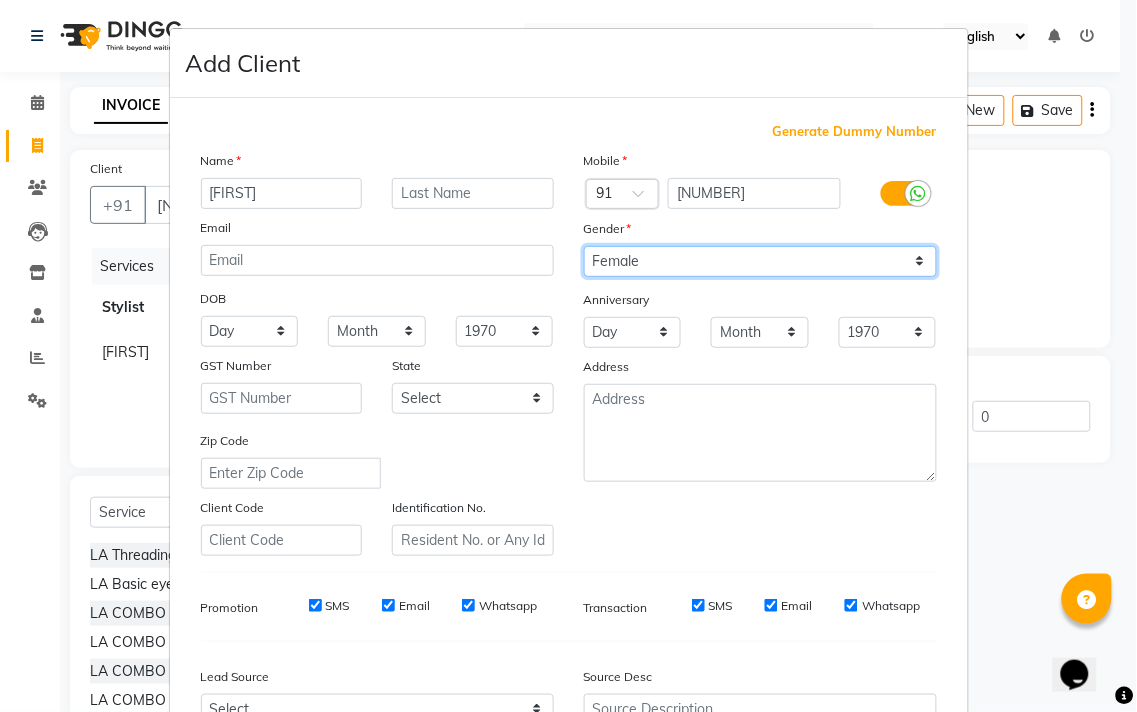 click on "Select Male Female Other Prefer Not To Say" at bounding box center [760, 261] 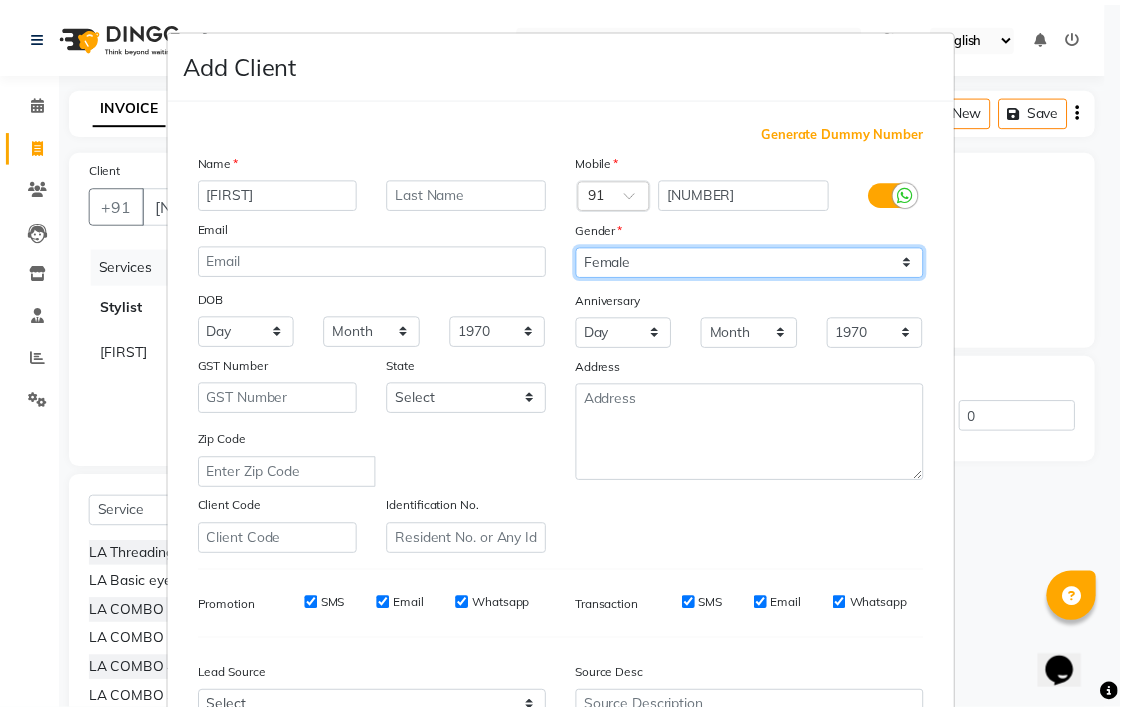 scroll, scrollTop: 212, scrollLeft: 0, axis: vertical 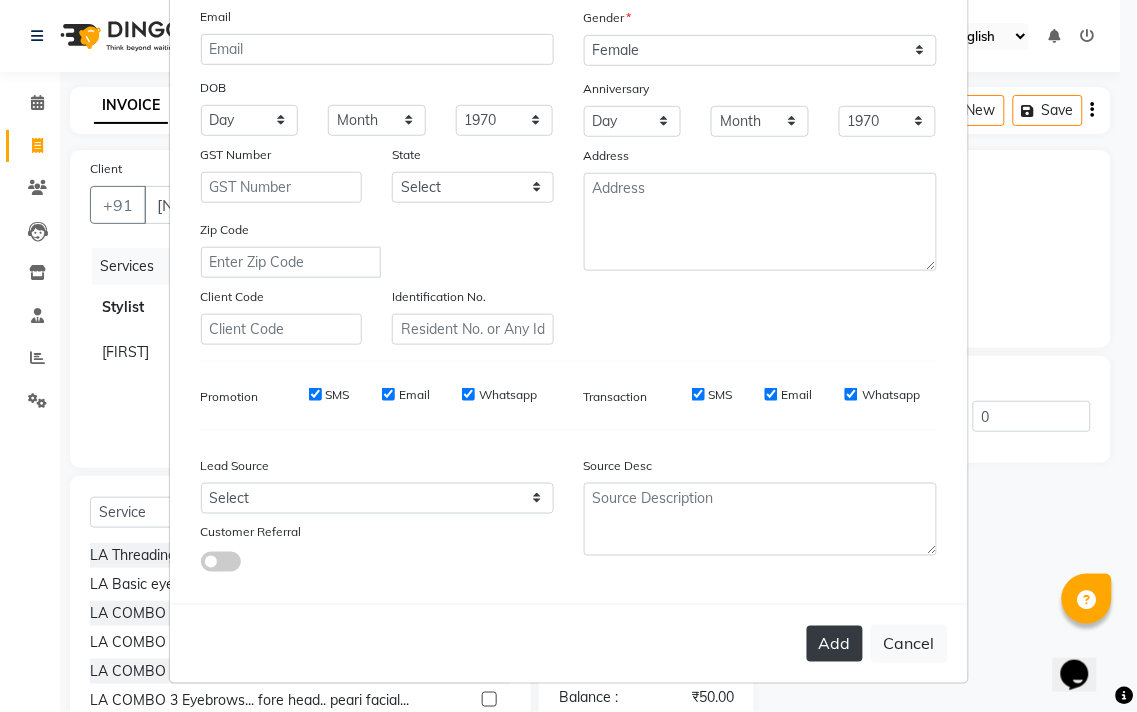 click on "Add" at bounding box center [835, 644] 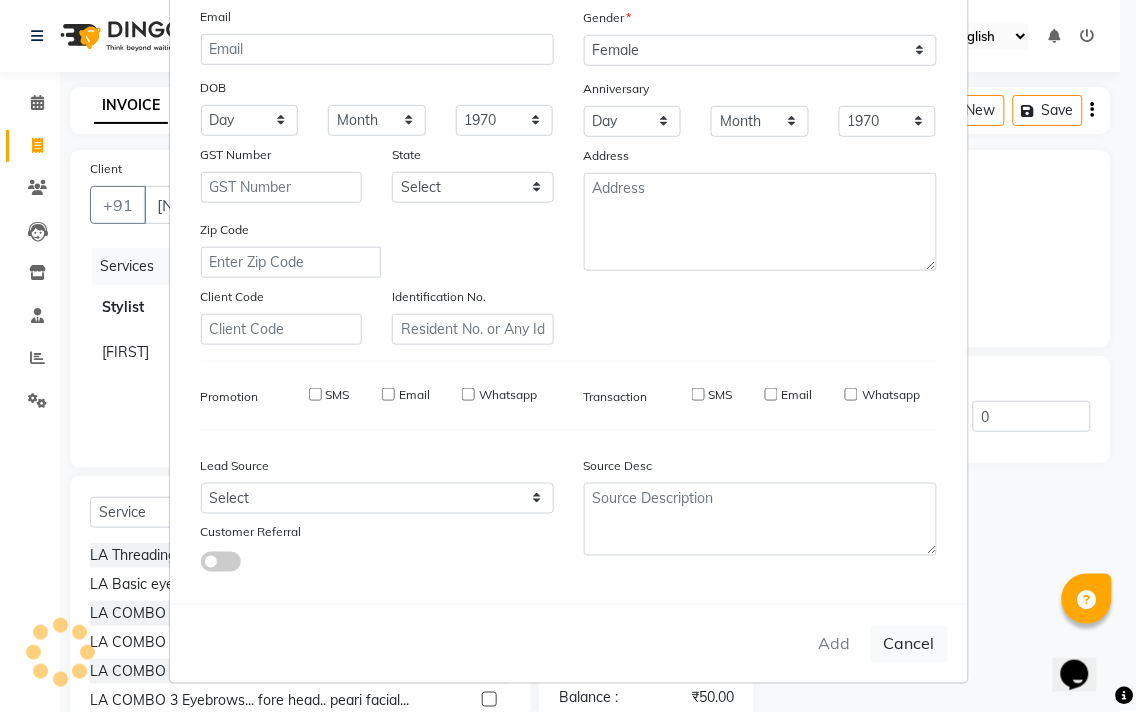 type on "63******39" 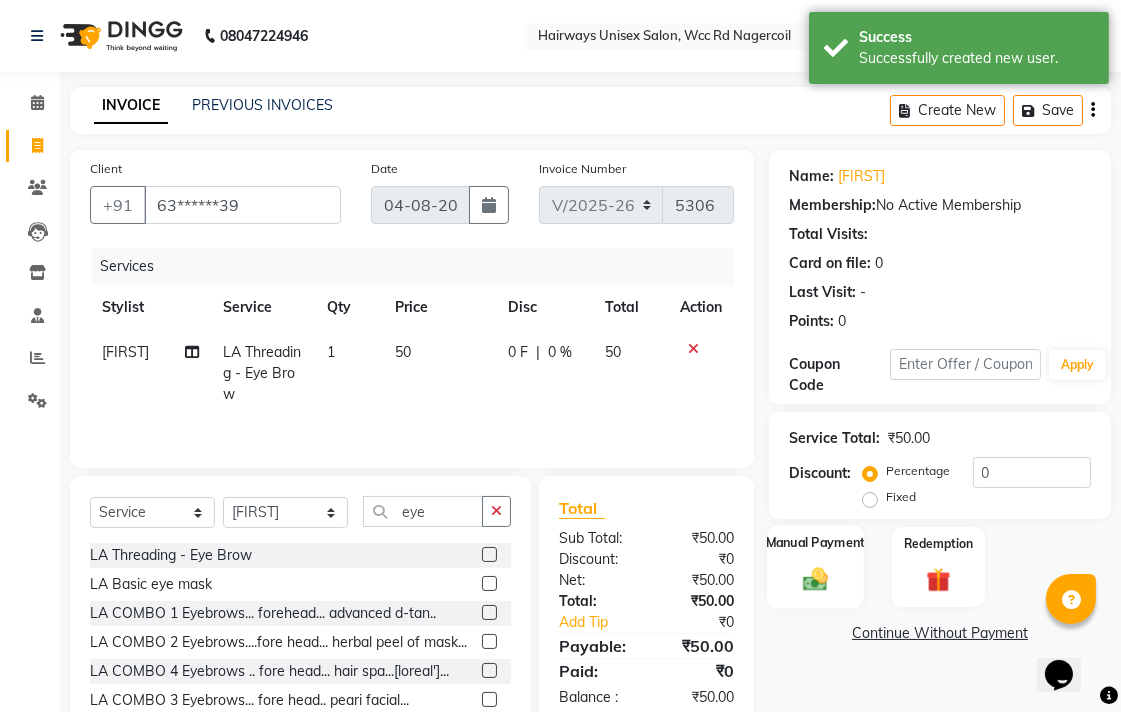 click on "Manual Payment" 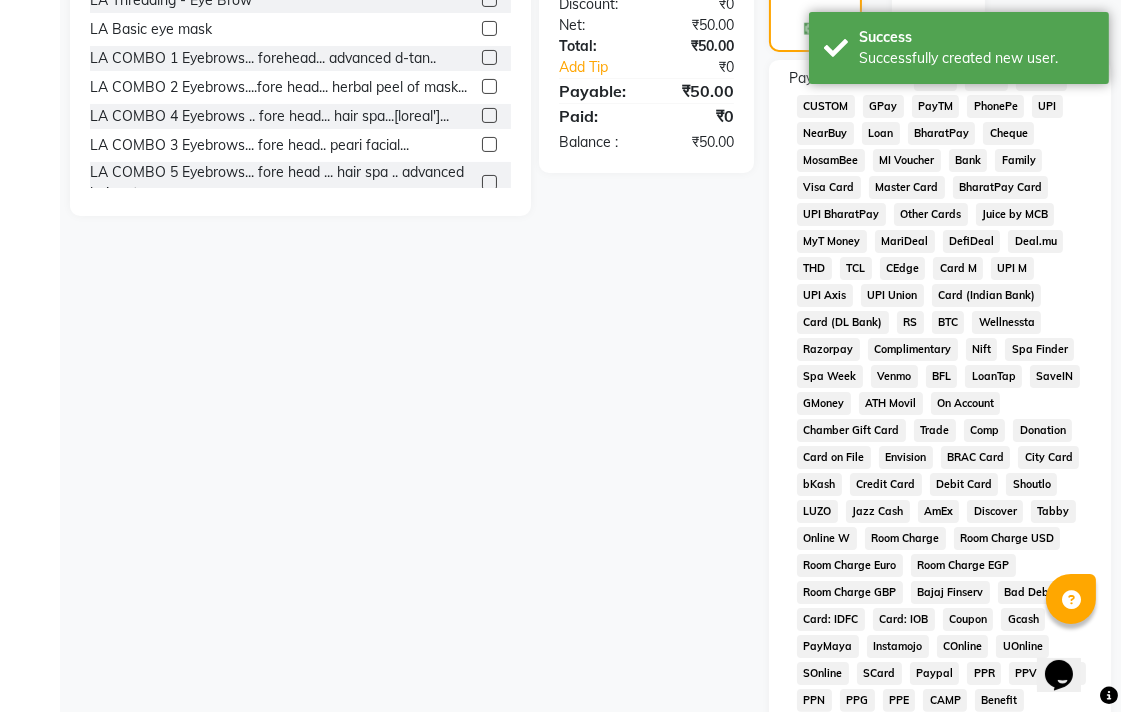 scroll, scrollTop: 333, scrollLeft: 0, axis: vertical 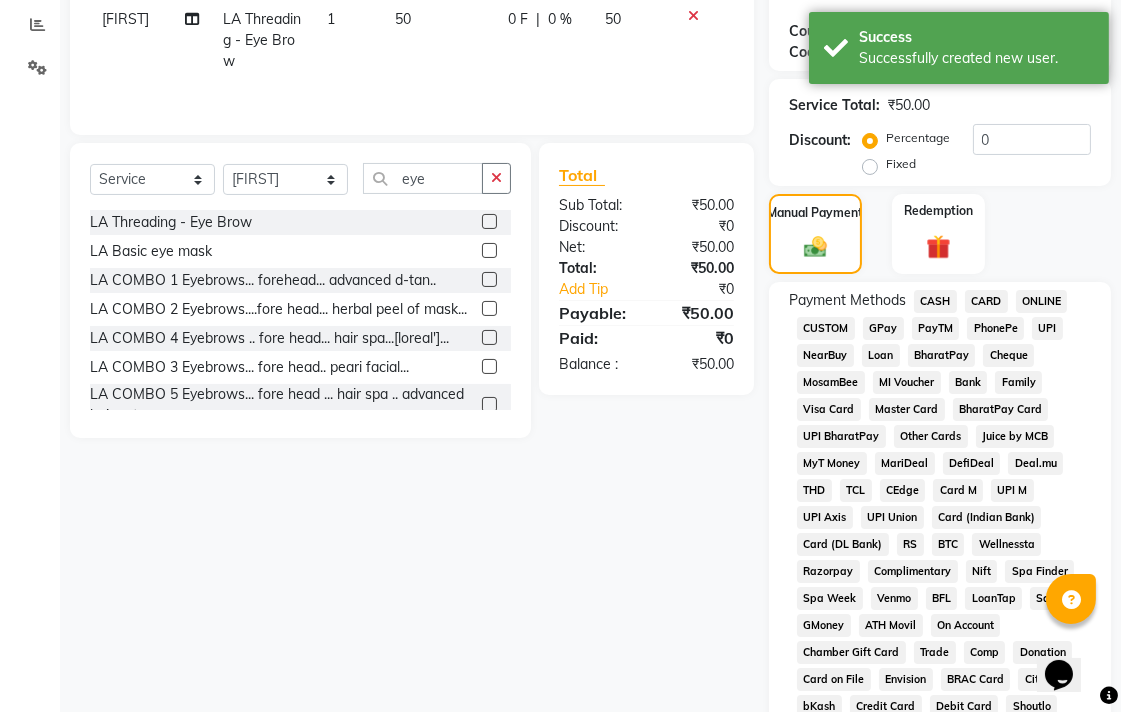 click on "UPI" 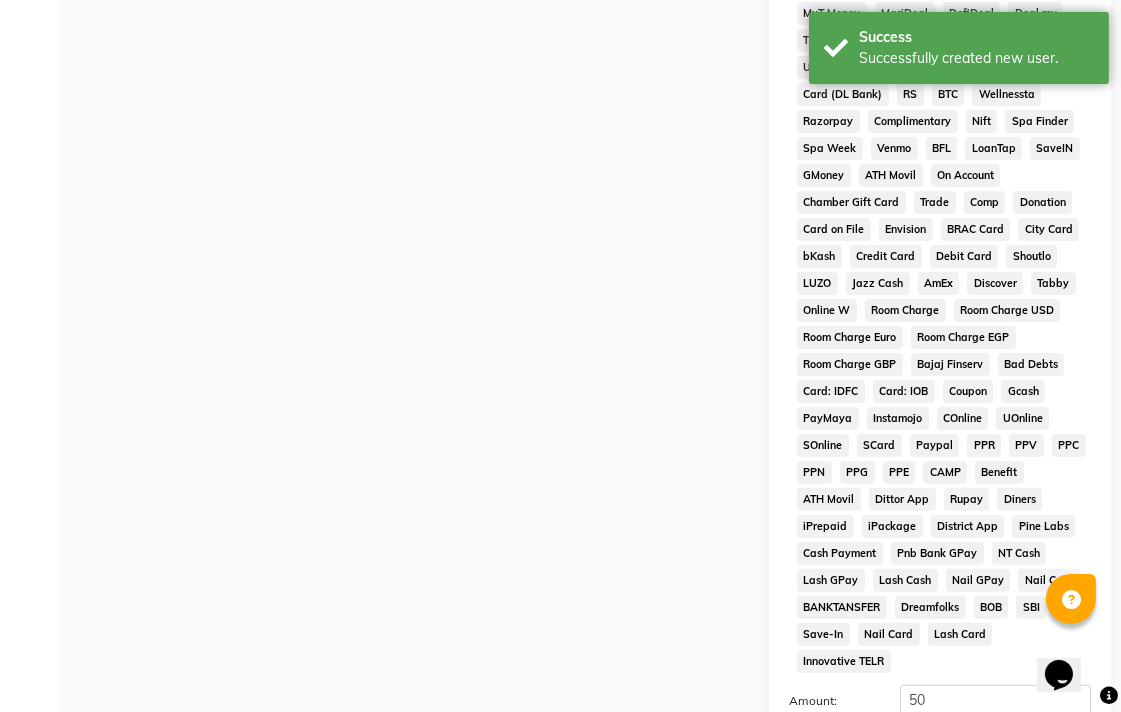 scroll, scrollTop: 913, scrollLeft: 0, axis: vertical 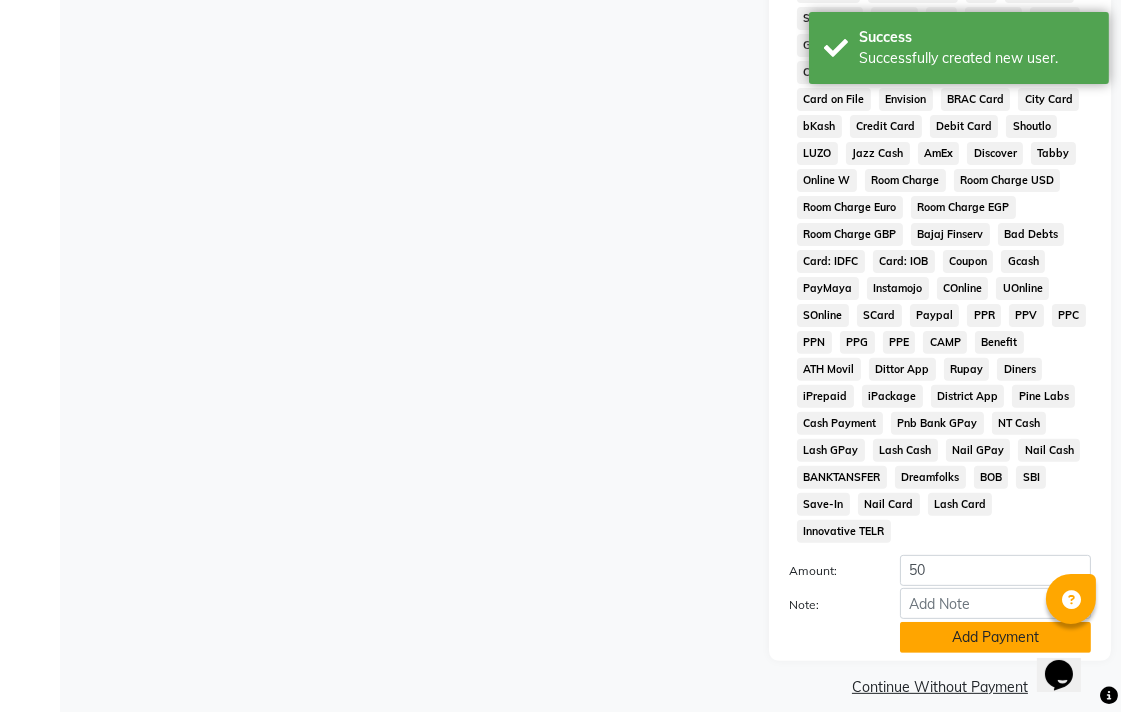 click on "Add Payment" 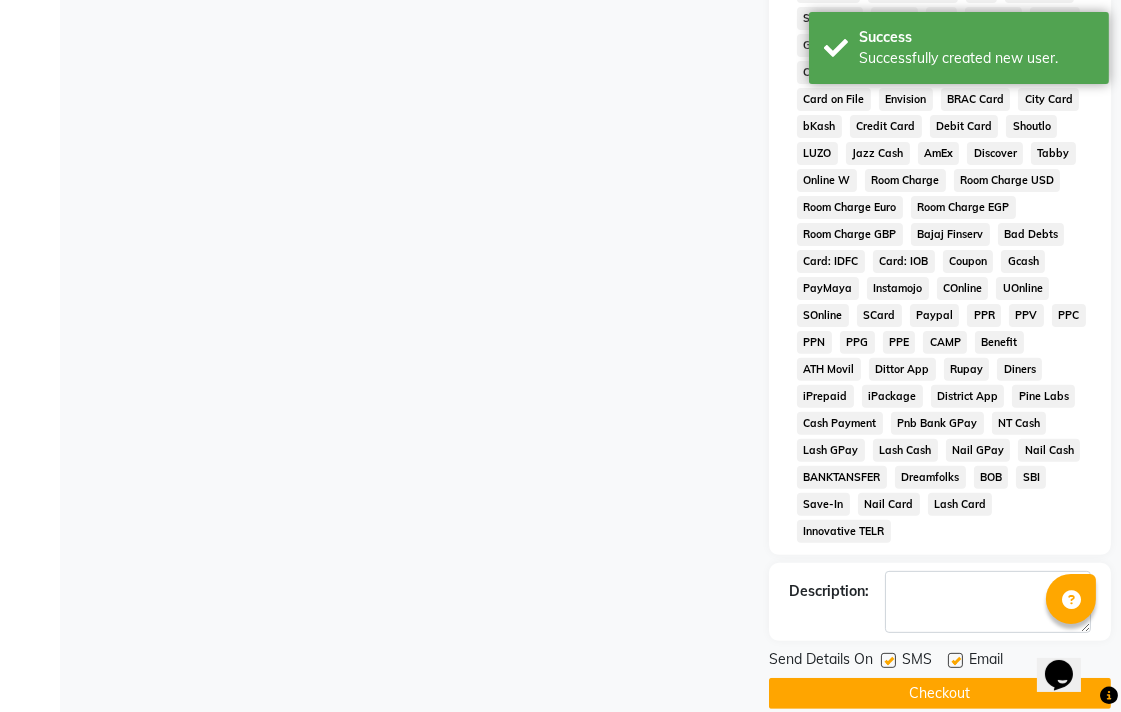 click on "Checkout" 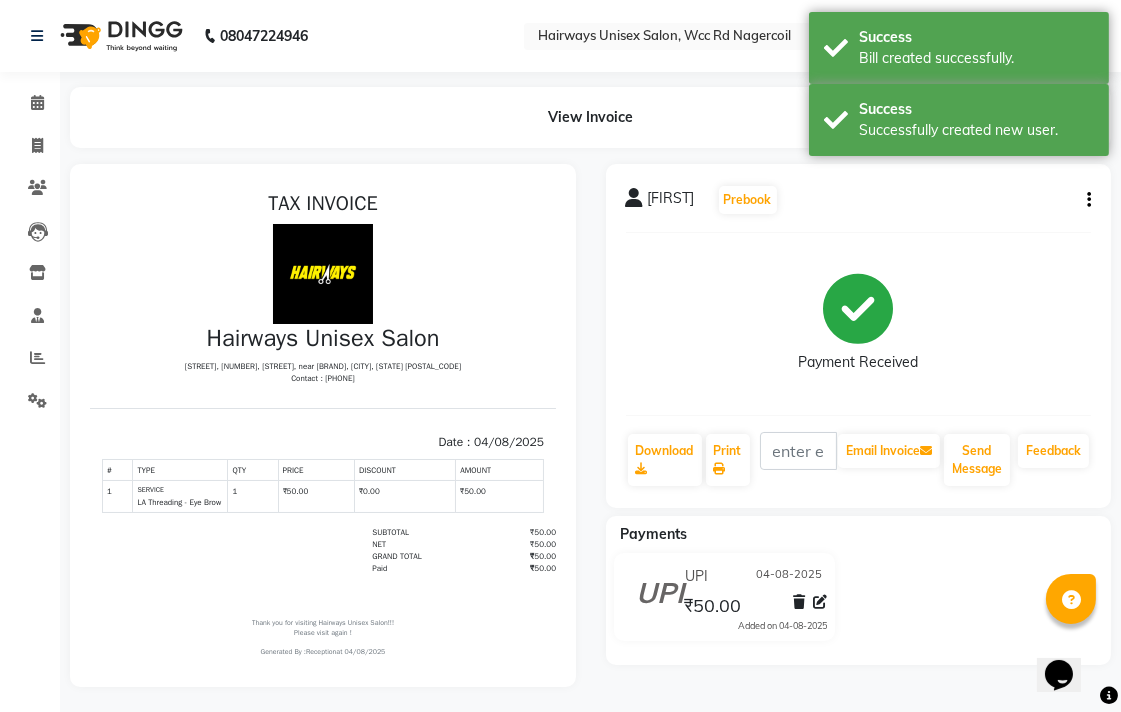 scroll, scrollTop: 0, scrollLeft: 0, axis: both 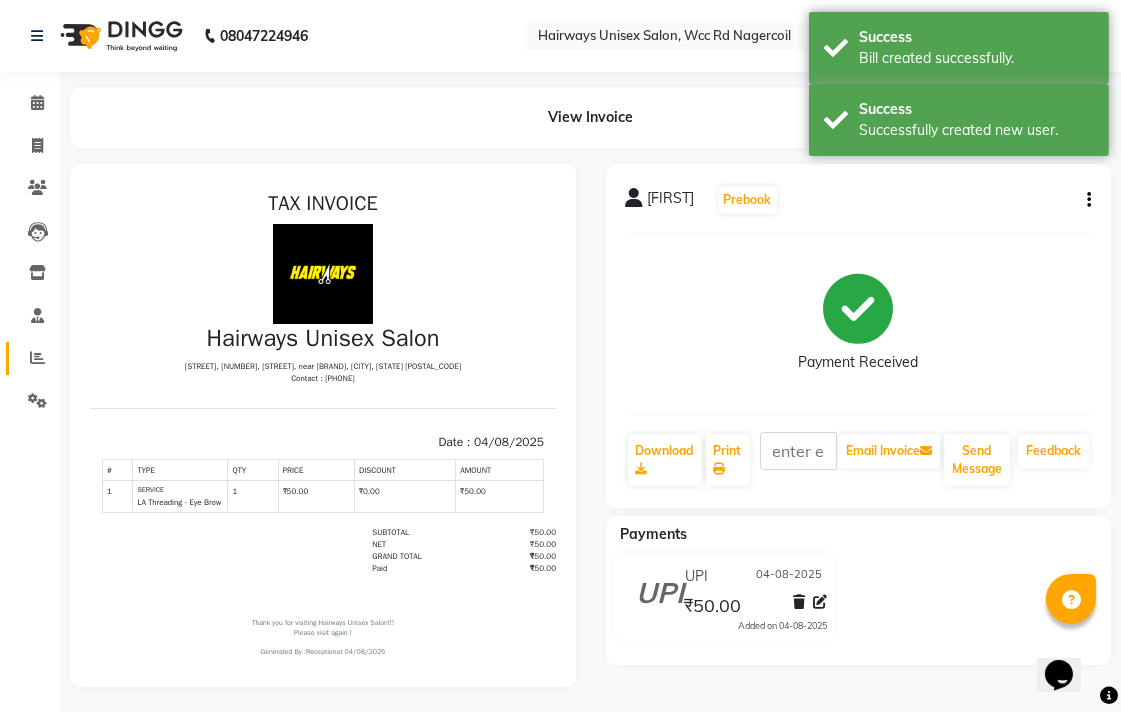 click on "Reports" 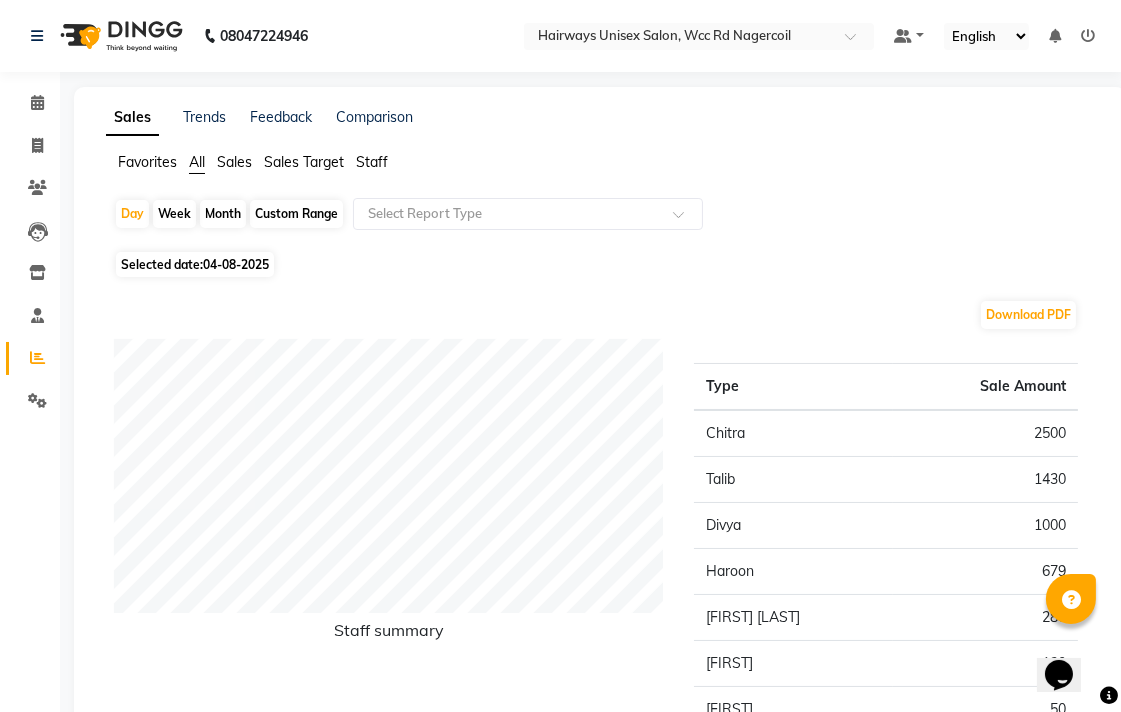 click on "Download PDF Staff summary Type Sale Amount [FIRST] 2500 [FIRST] 1430 [FIRST] 1000 [FIRST] 679 [FIRST] [LAST] 280 [FIRST] 130 [FIRST] 50 Total 6069 Sales summary Type Sale Amount Memberships 0 Vouchers 0 Gift card 0 Products 0 Packages 0 Tips 0 Prepaid 0 Services 6069 Fee 0 Total 6069" 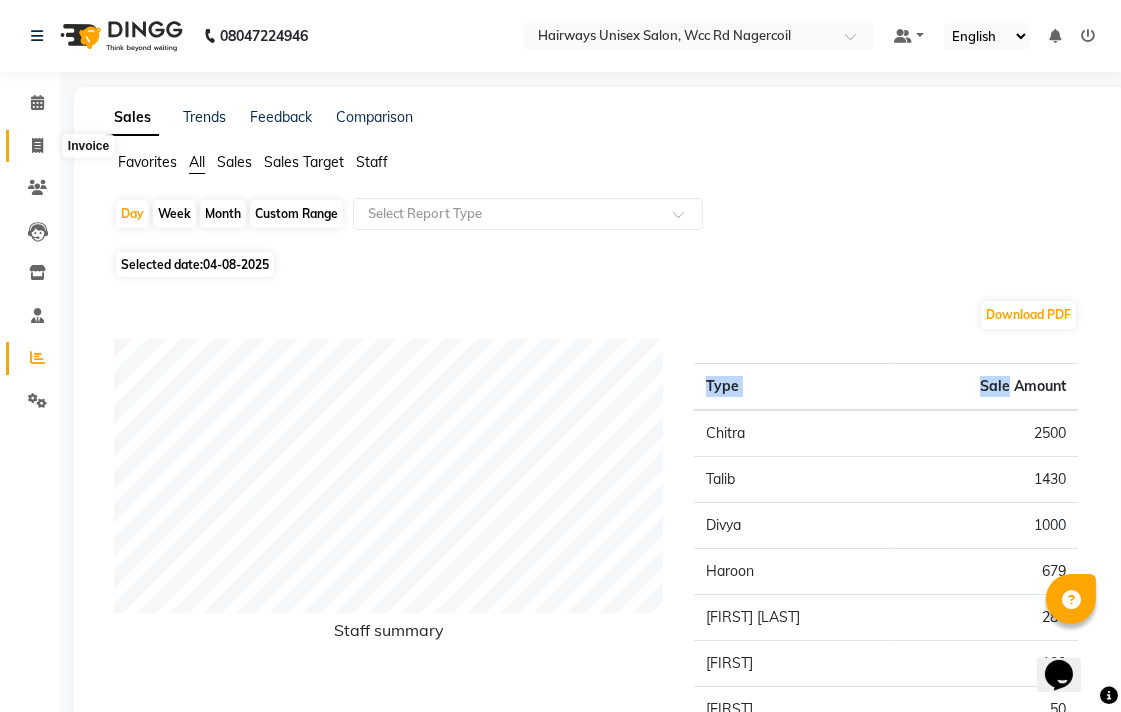 click 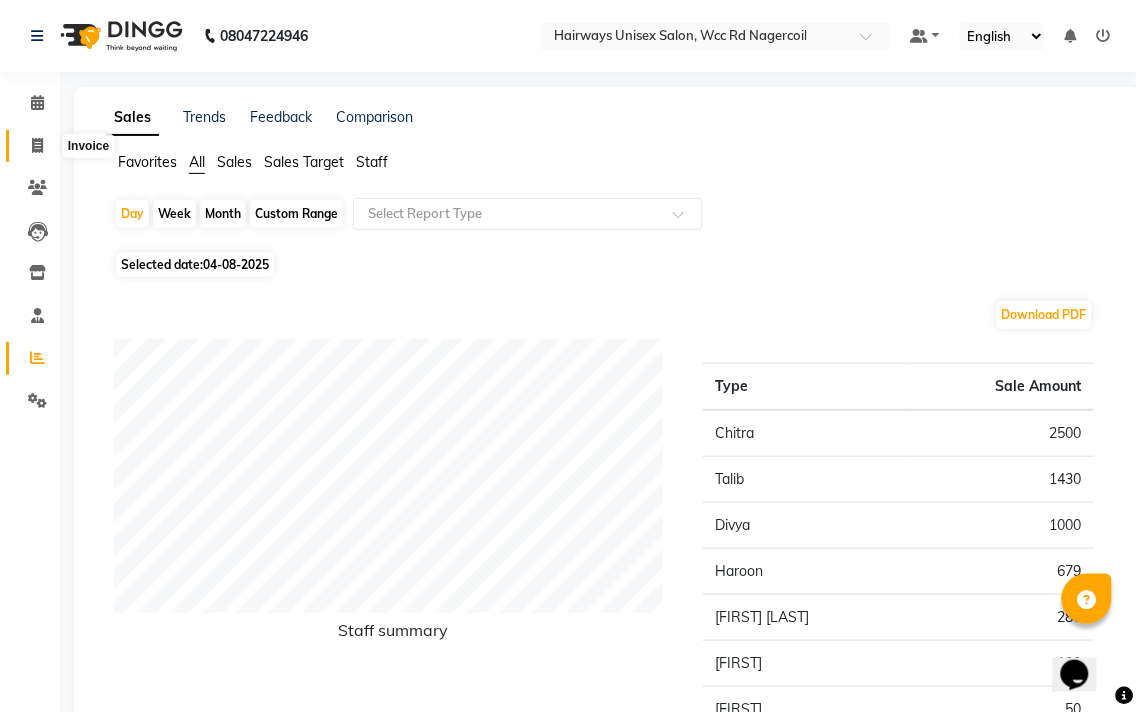 select on "service" 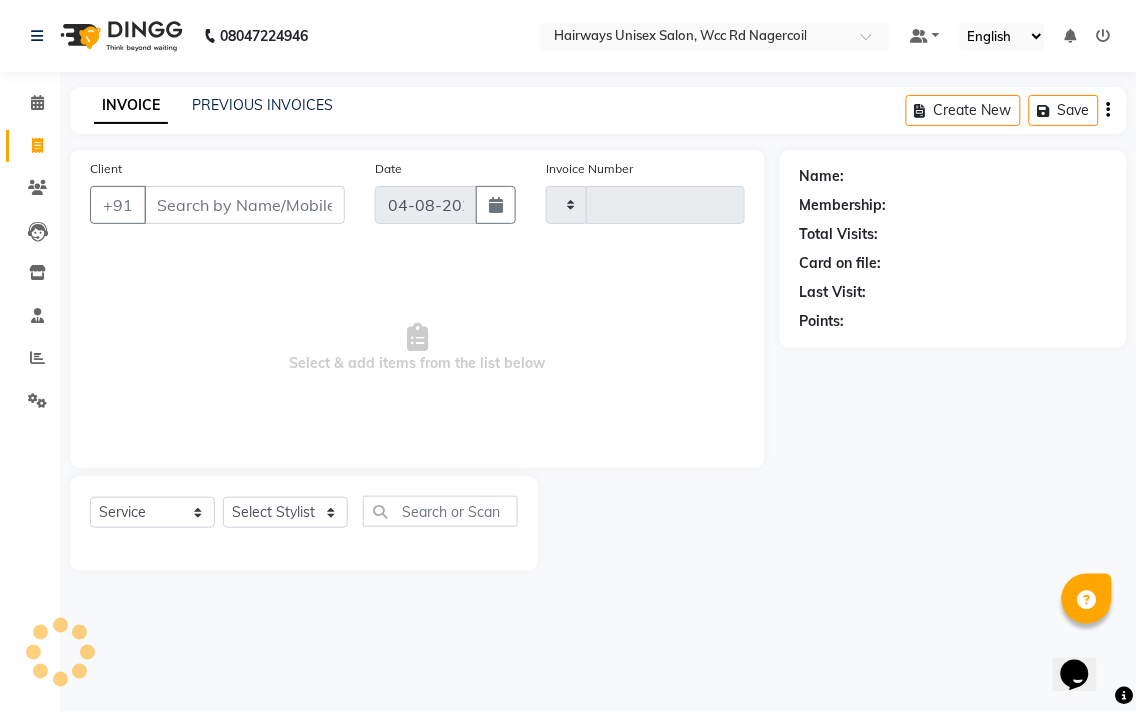 type on "5307" 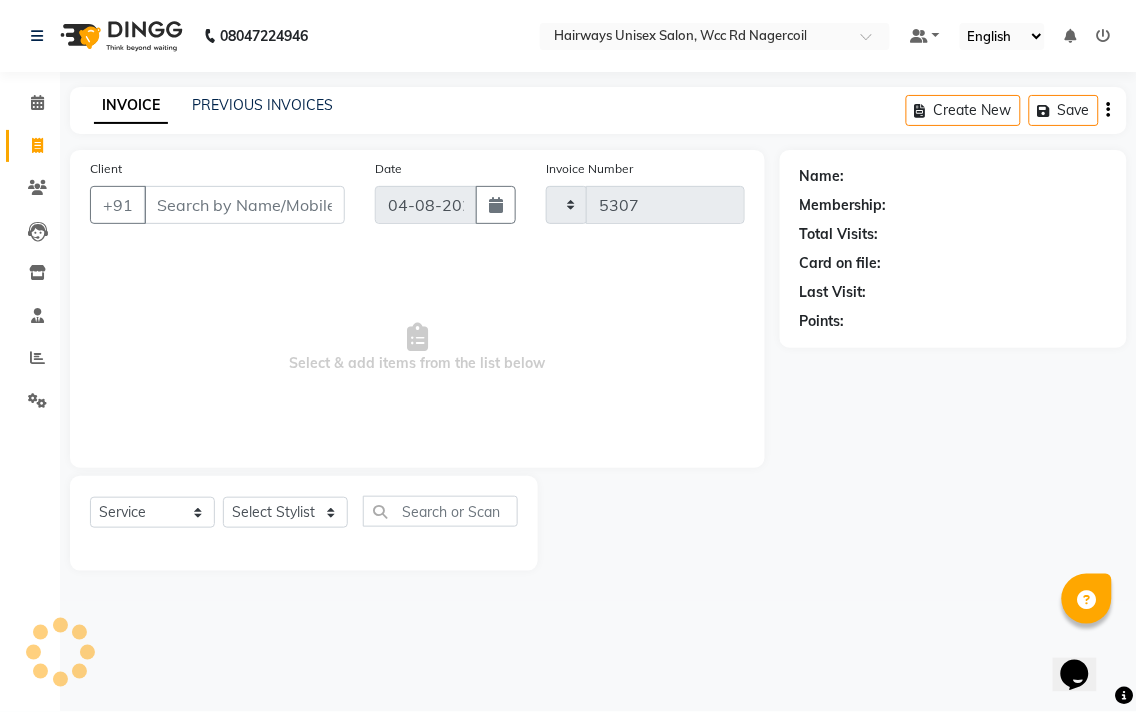 select on "6523" 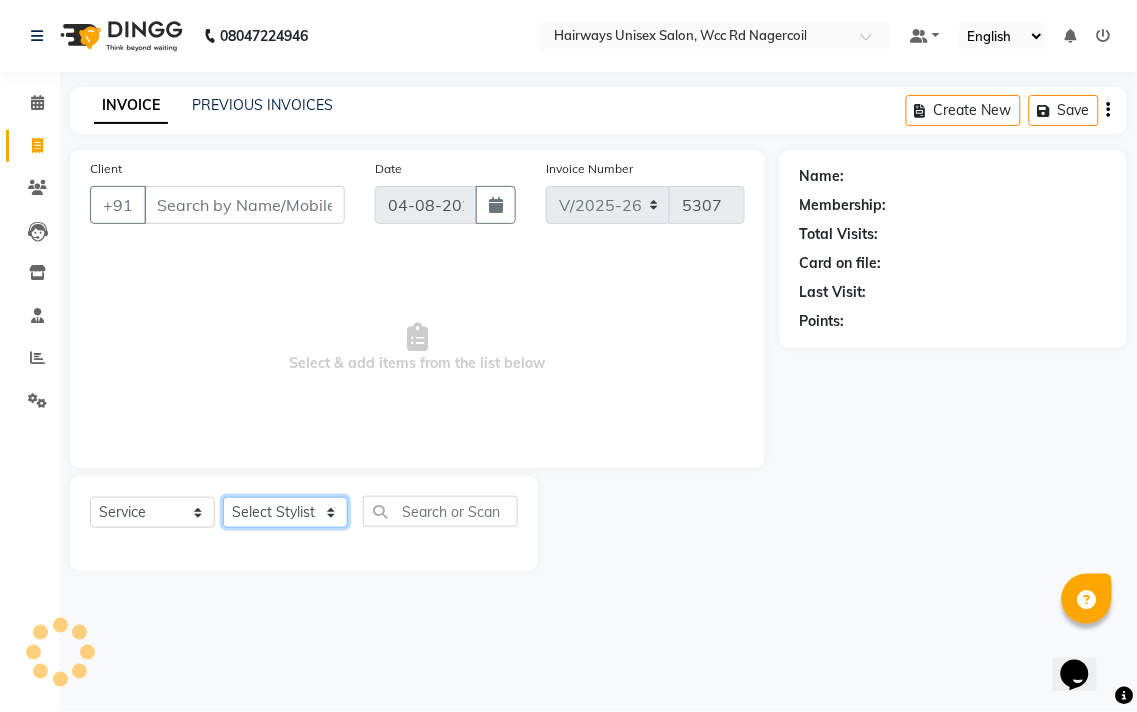 click on "Select Stylist" 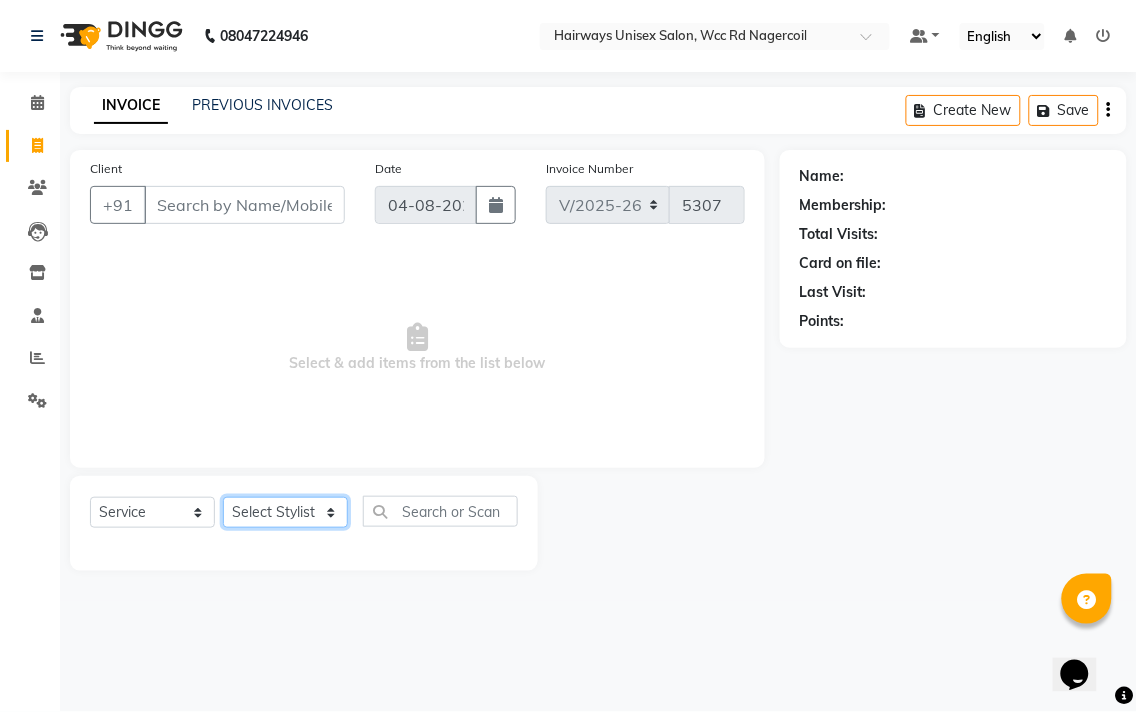click on "Select Stylist Admin Chitra divya Gokila Haroon Imran Reception Salman Sartaj Khan Talib" 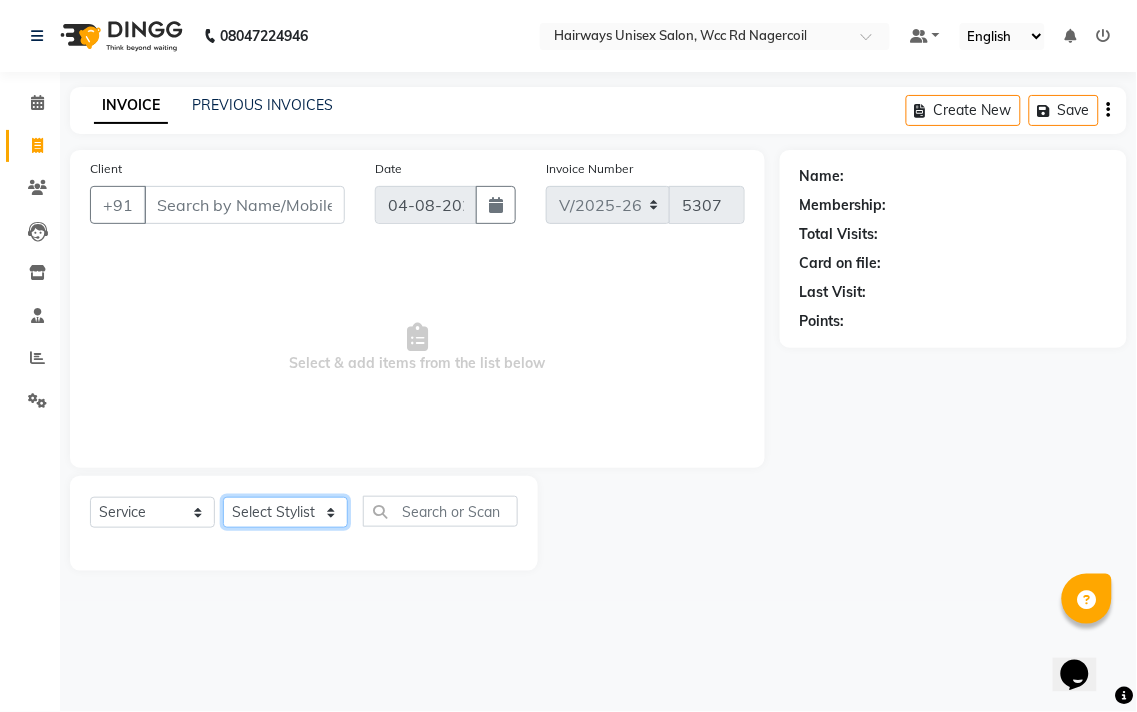 select on "50257" 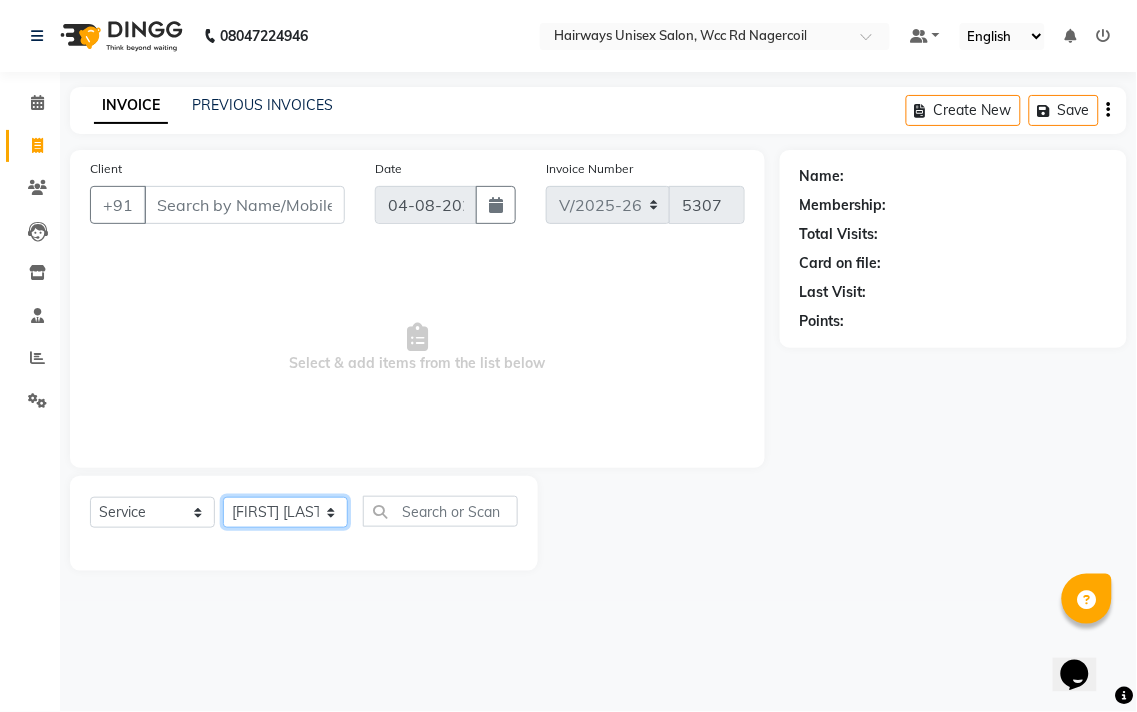 click on "Select Stylist Admin Chitra divya Gokila Haroon Imran Reception Salman Sartaj Khan Talib" 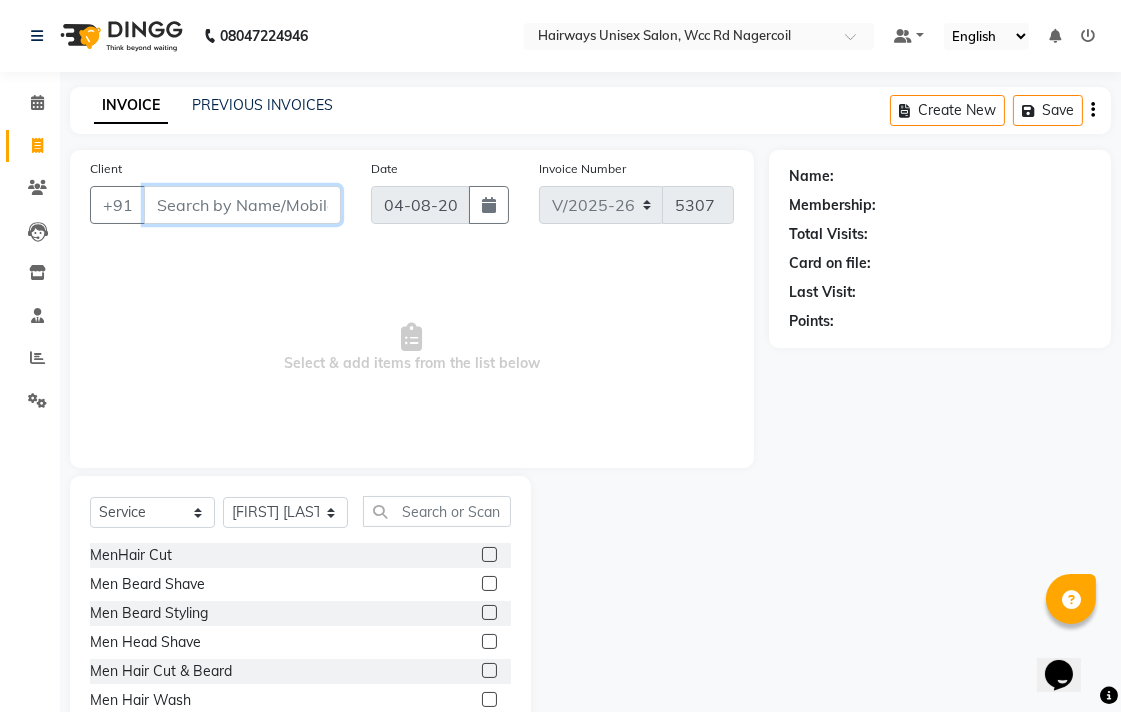 click on "Client" at bounding box center (242, 205) 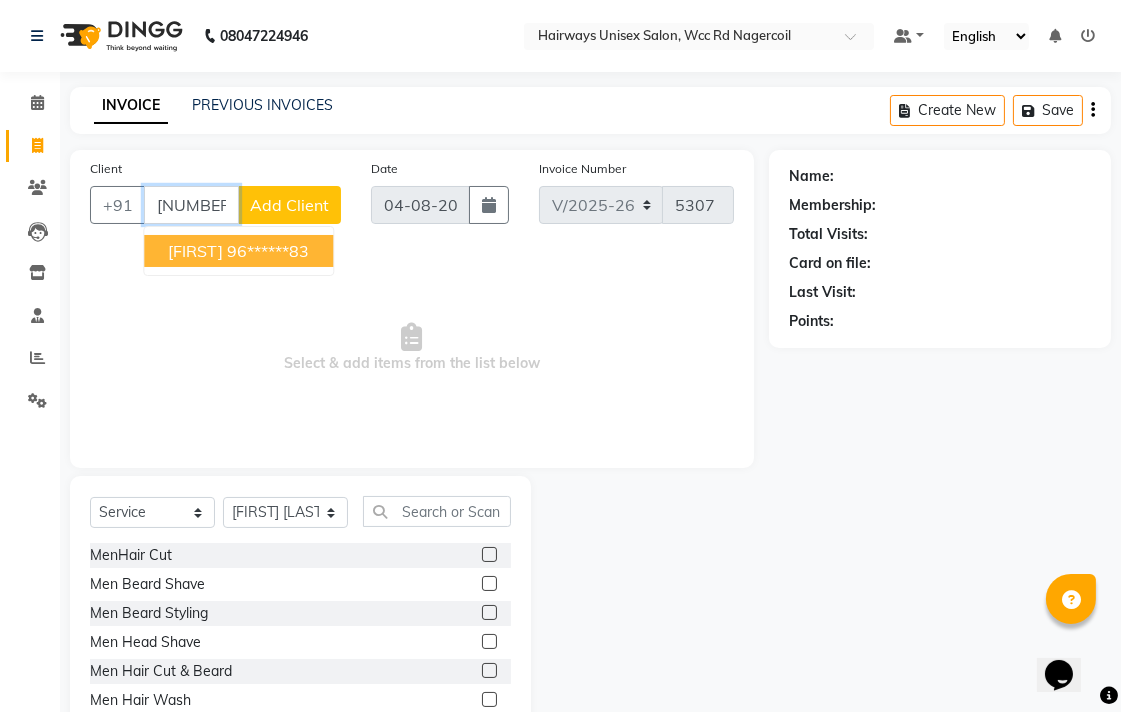 click on "96******83" at bounding box center [268, 251] 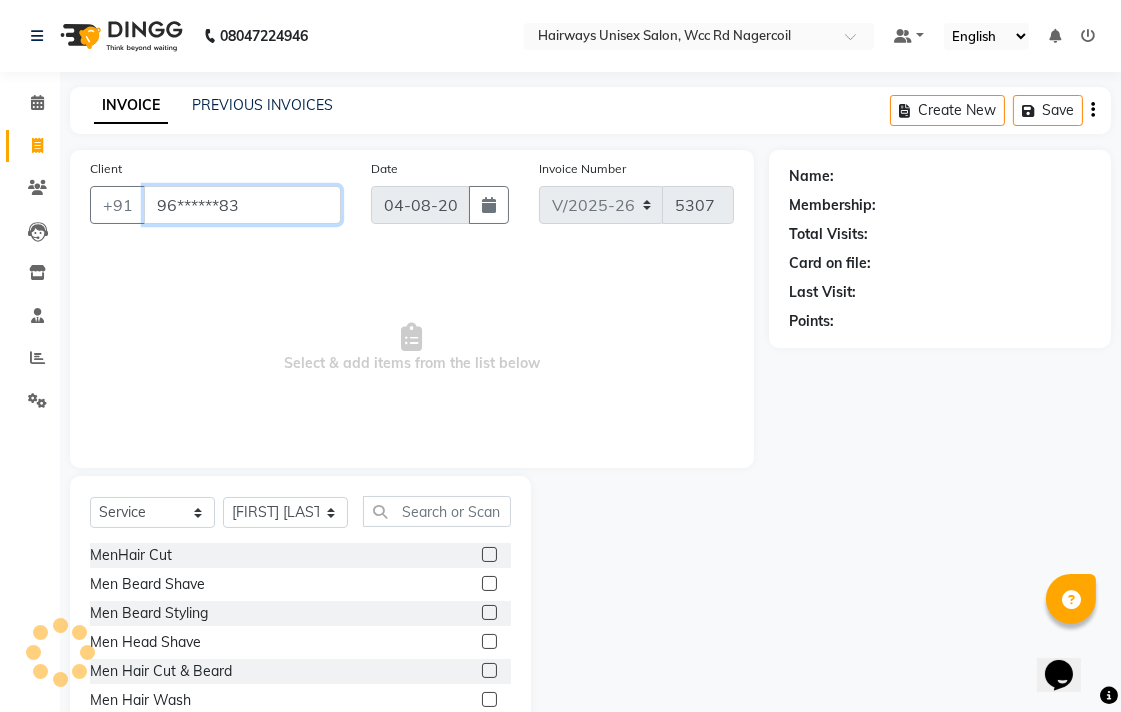 type on "96******83" 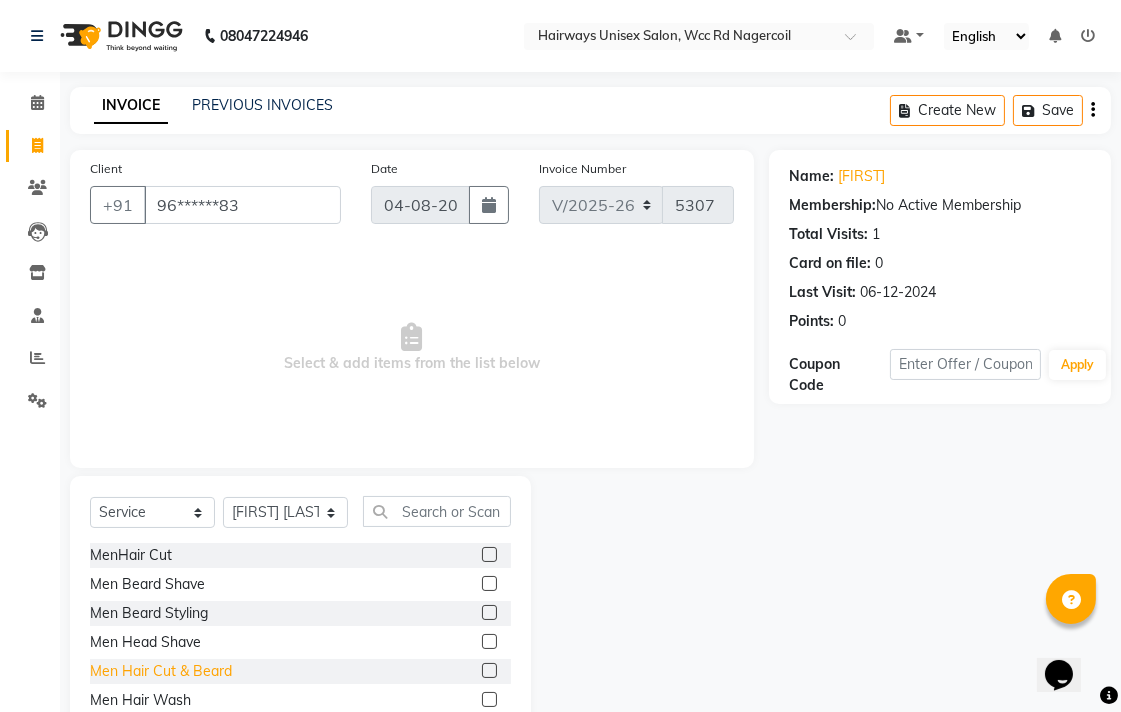 click on "Men Hair Cut & Beard" 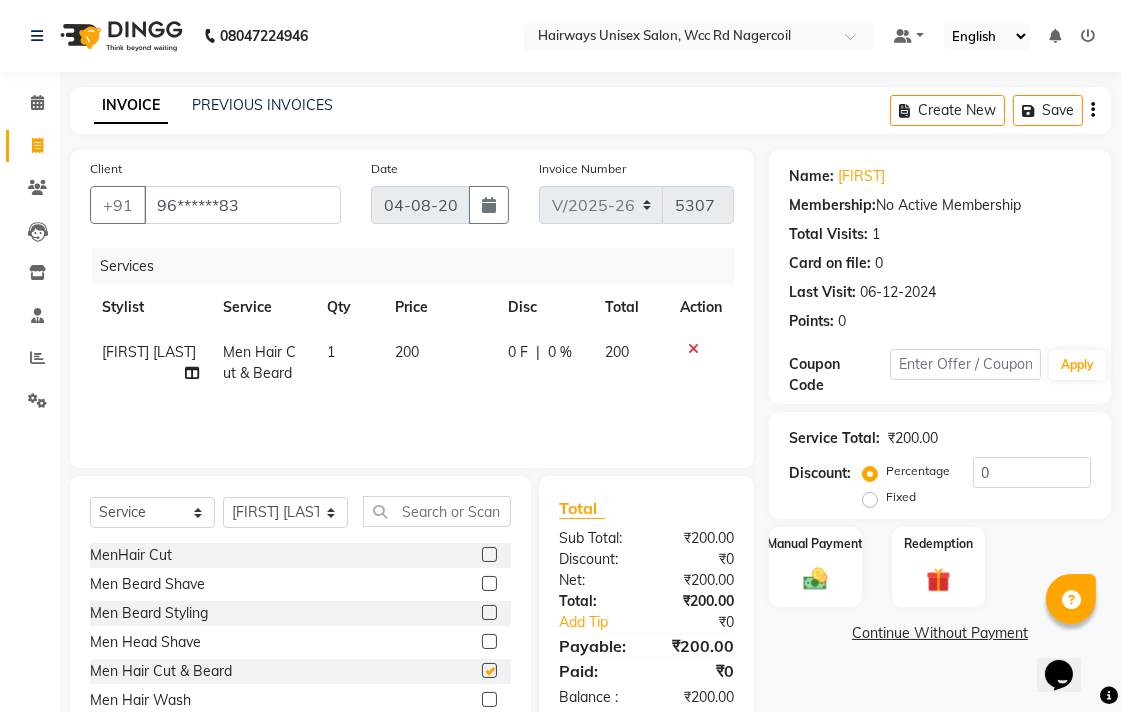 checkbox on "false" 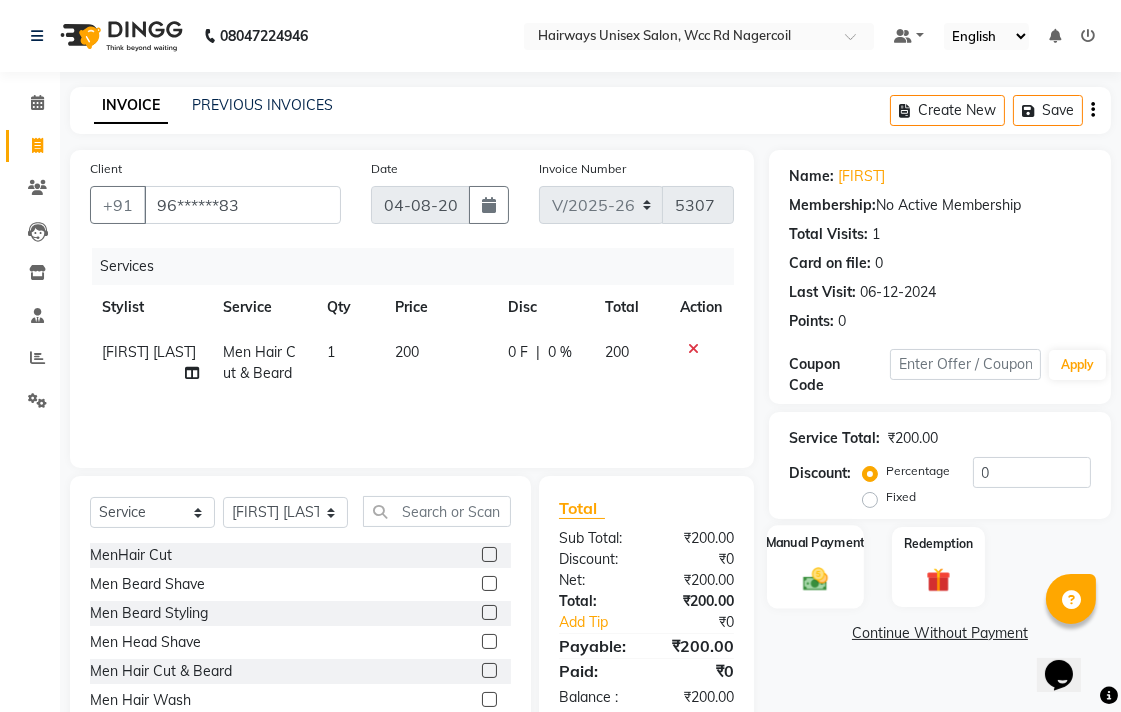click on "Manual Payment" 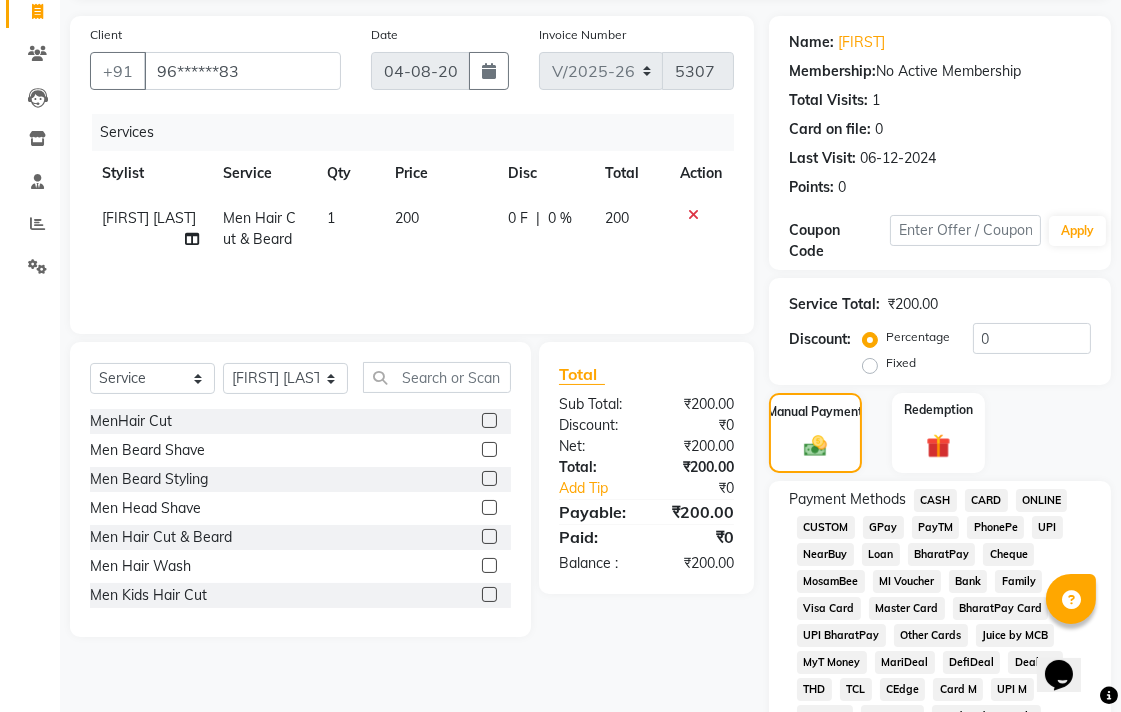 scroll, scrollTop: 333, scrollLeft: 0, axis: vertical 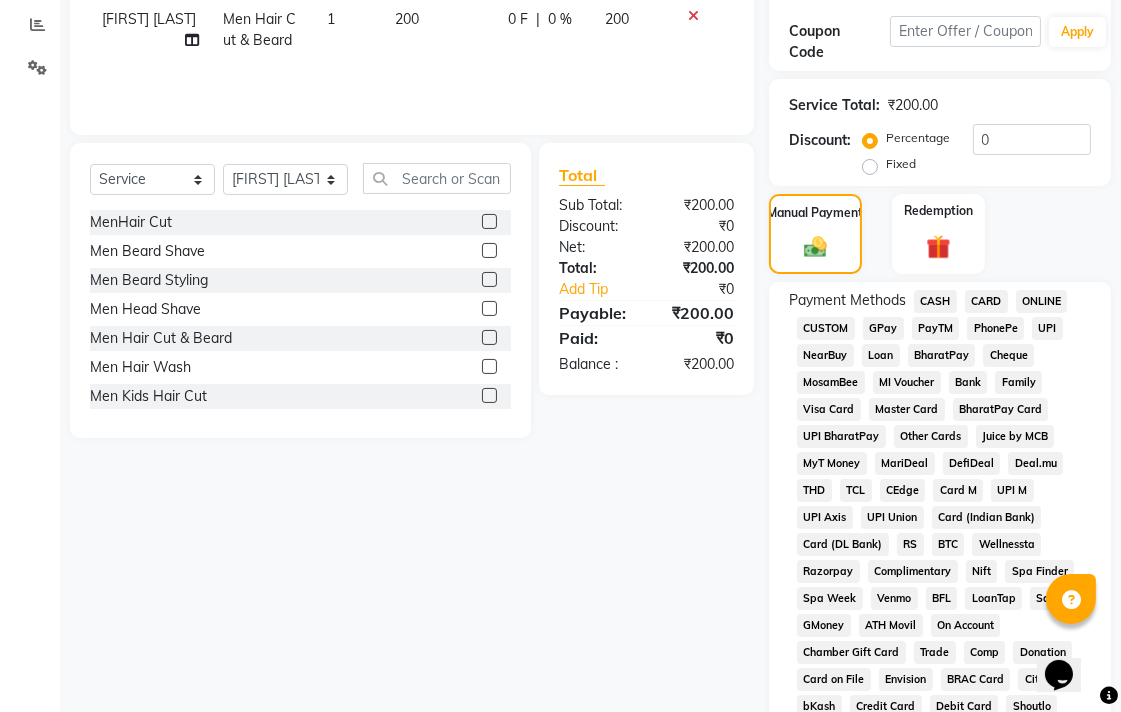 click on "UPI" 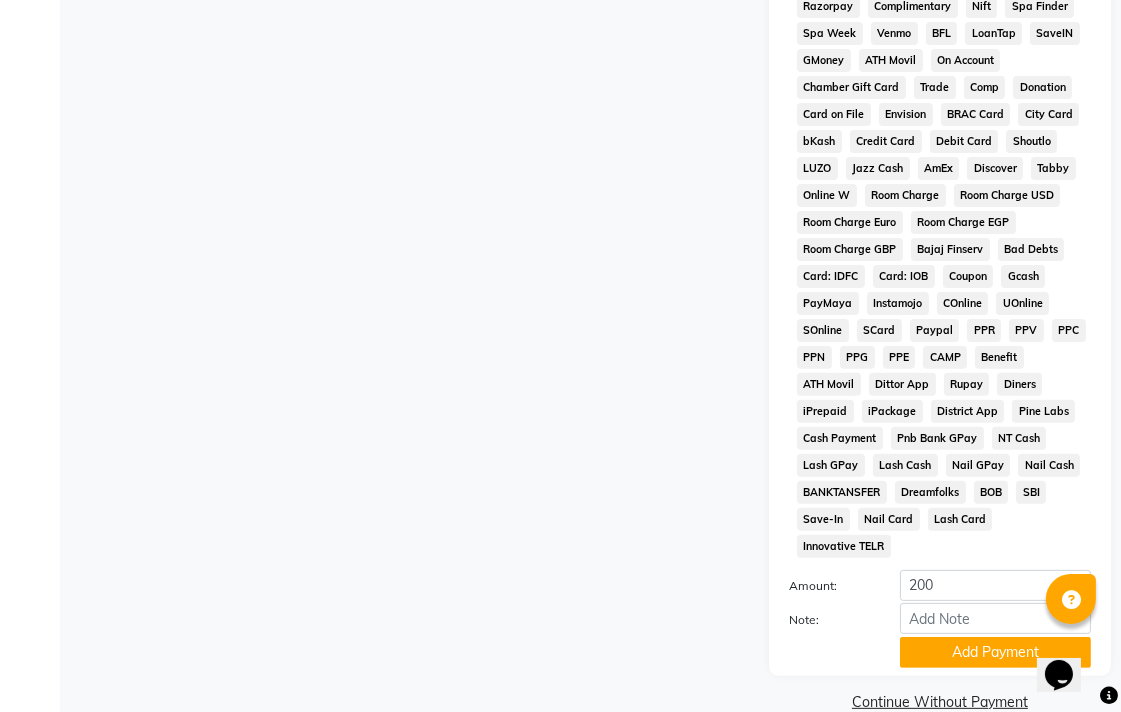 scroll, scrollTop: 913, scrollLeft: 0, axis: vertical 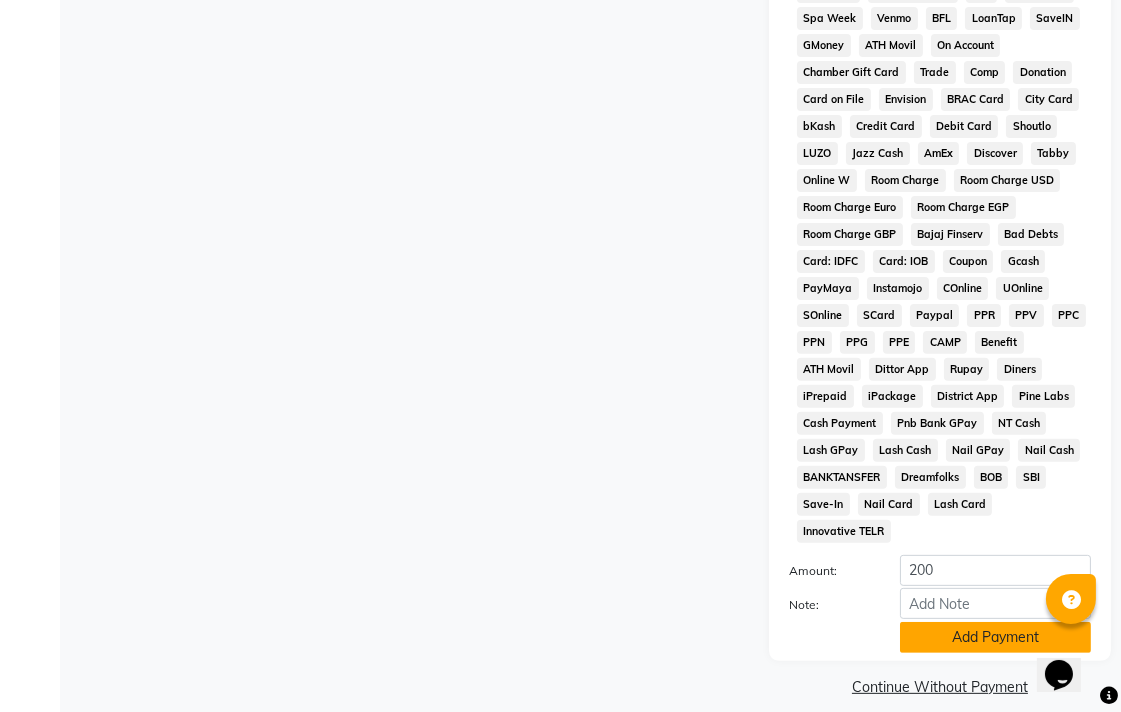 click on "Add Payment" 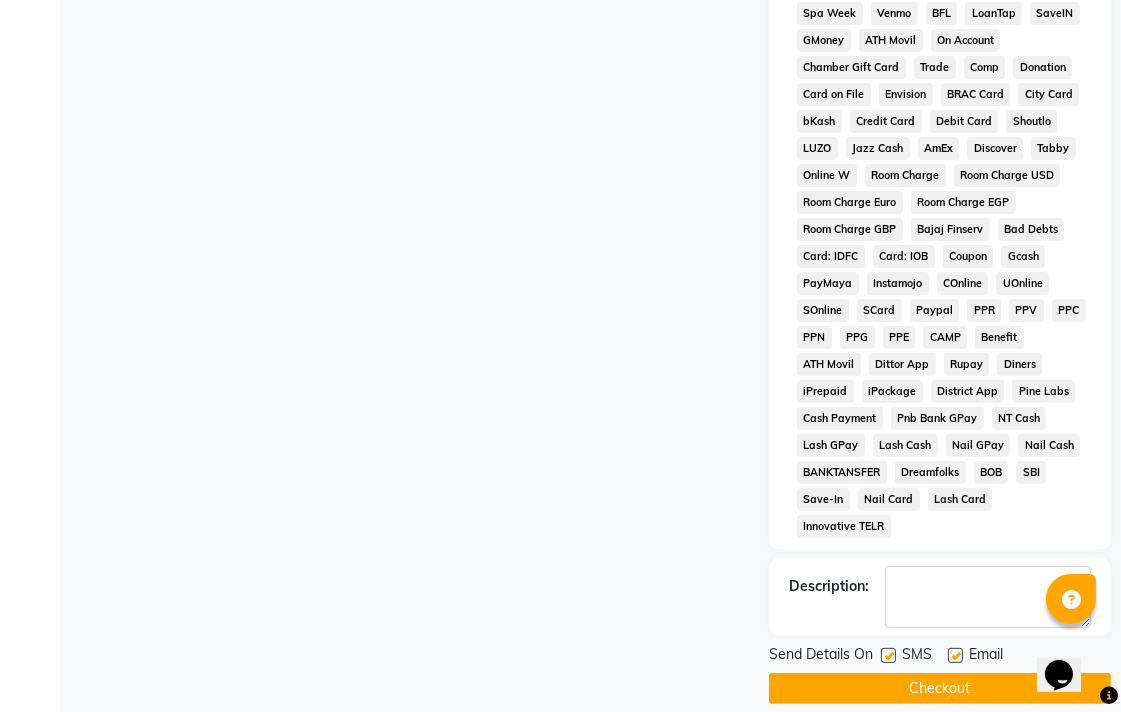 scroll, scrollTop: 921, scrollLeft: 0, axis: vertical 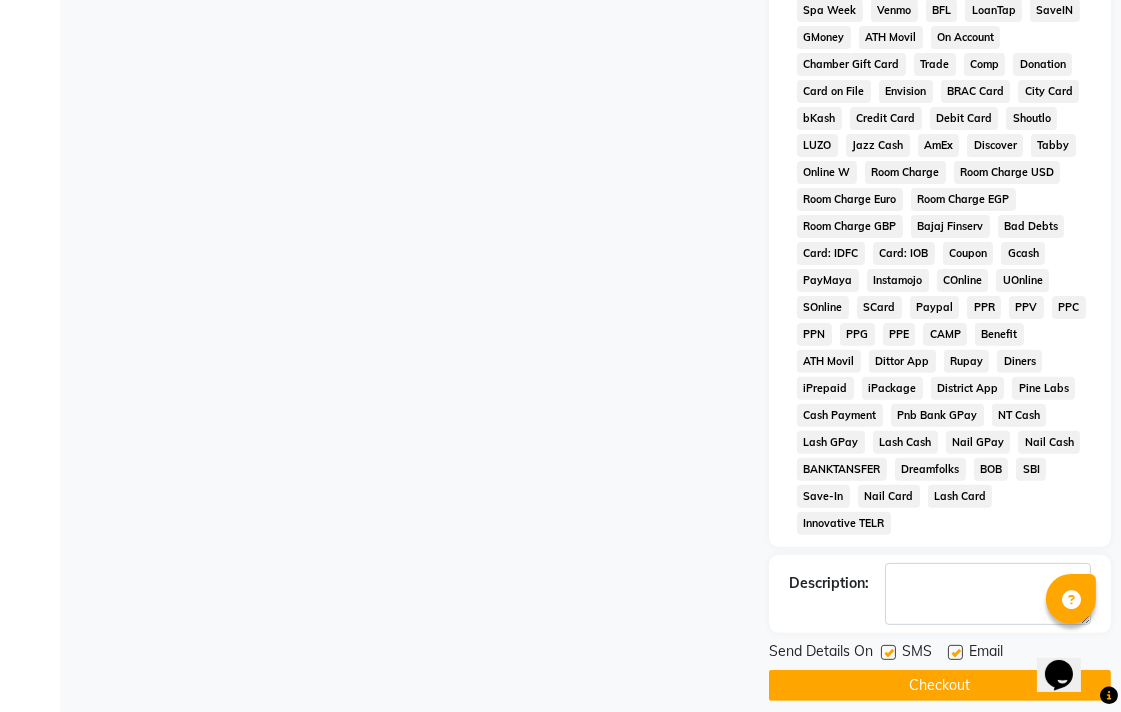 click on "Checkout" 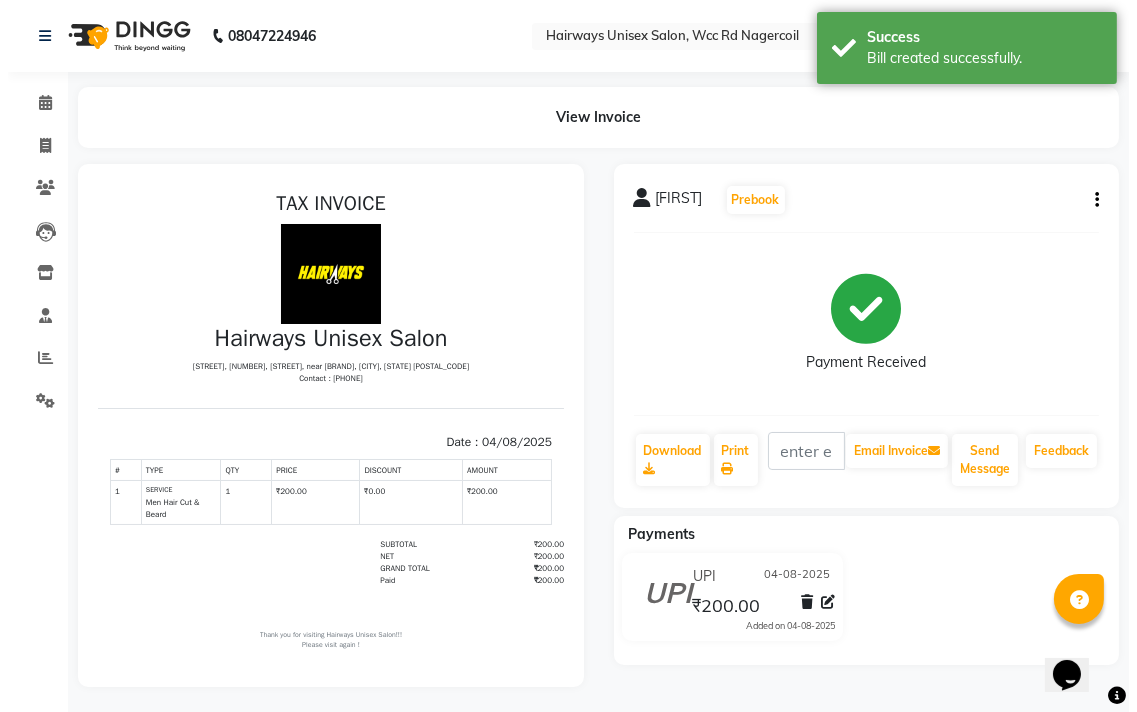 scroll, scrollTop: 0, scrollLeft: 0, axis: both 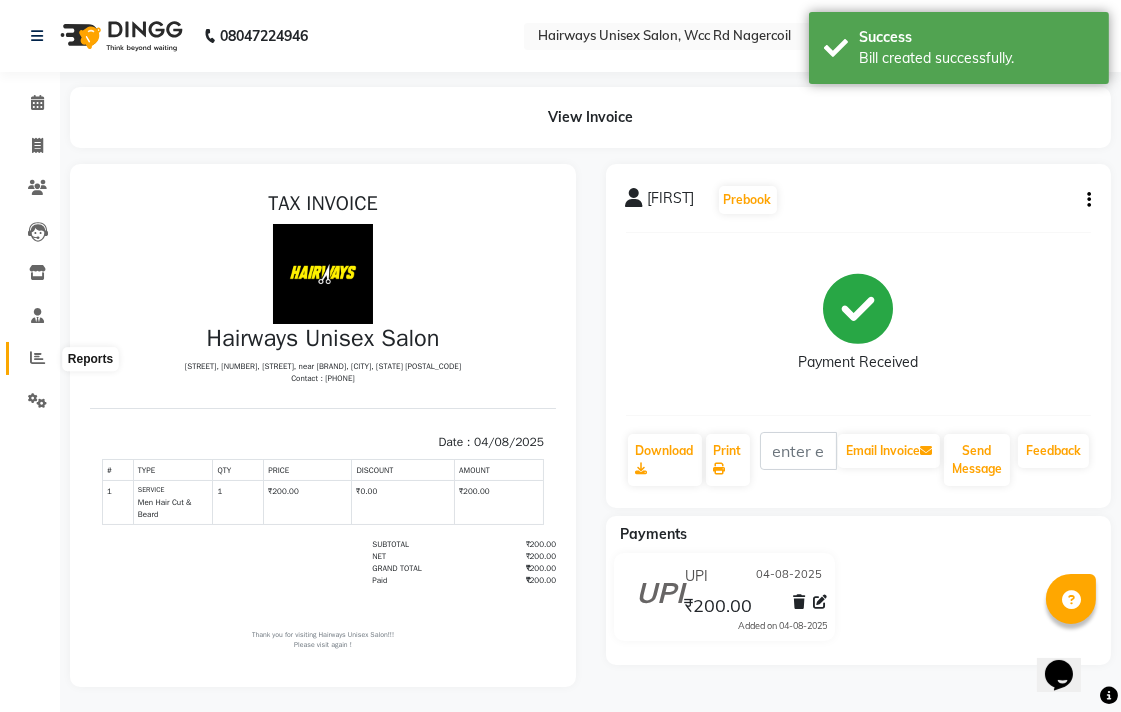 click 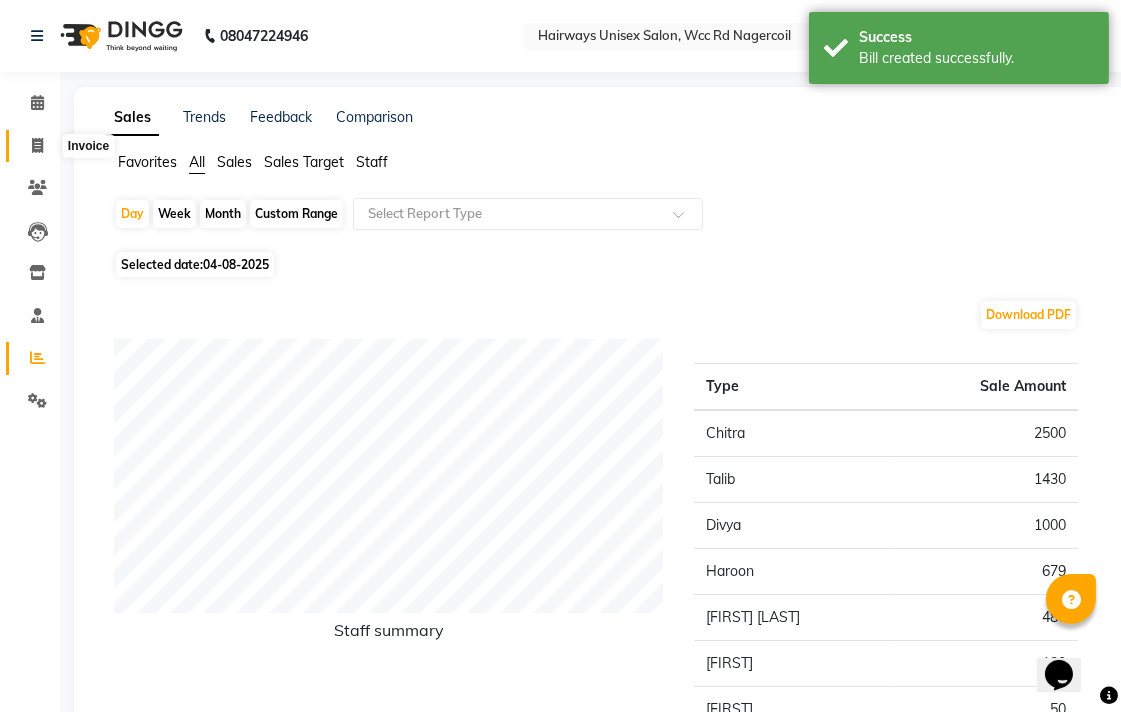 click 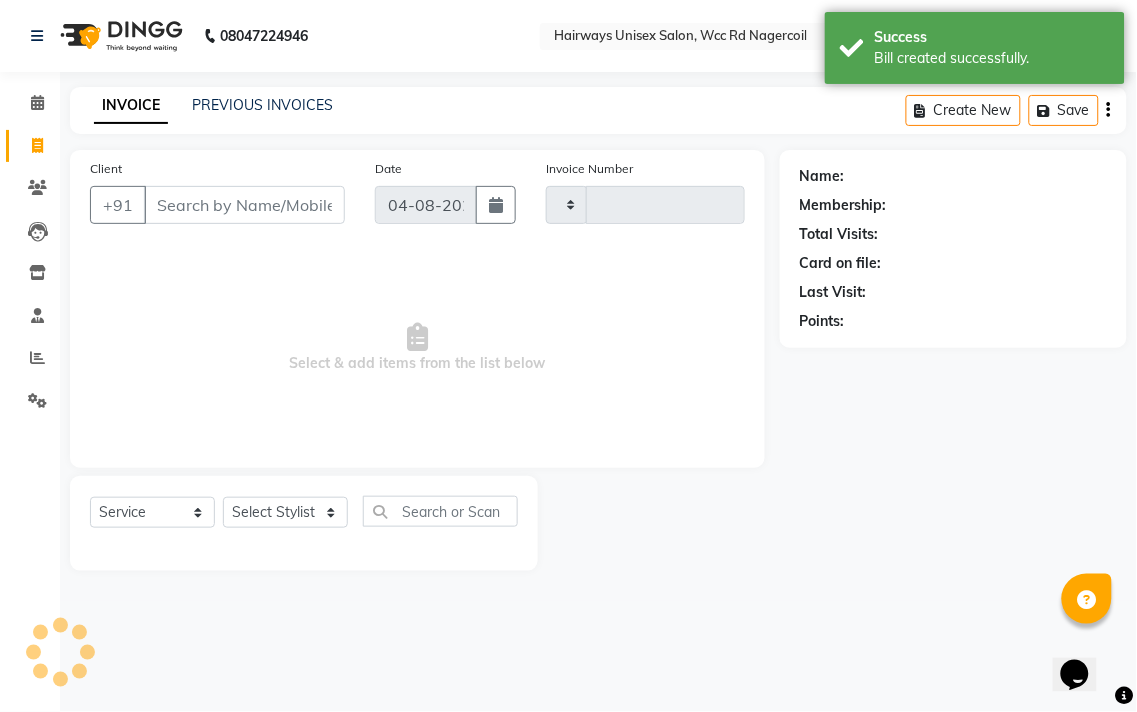 type on "5308" 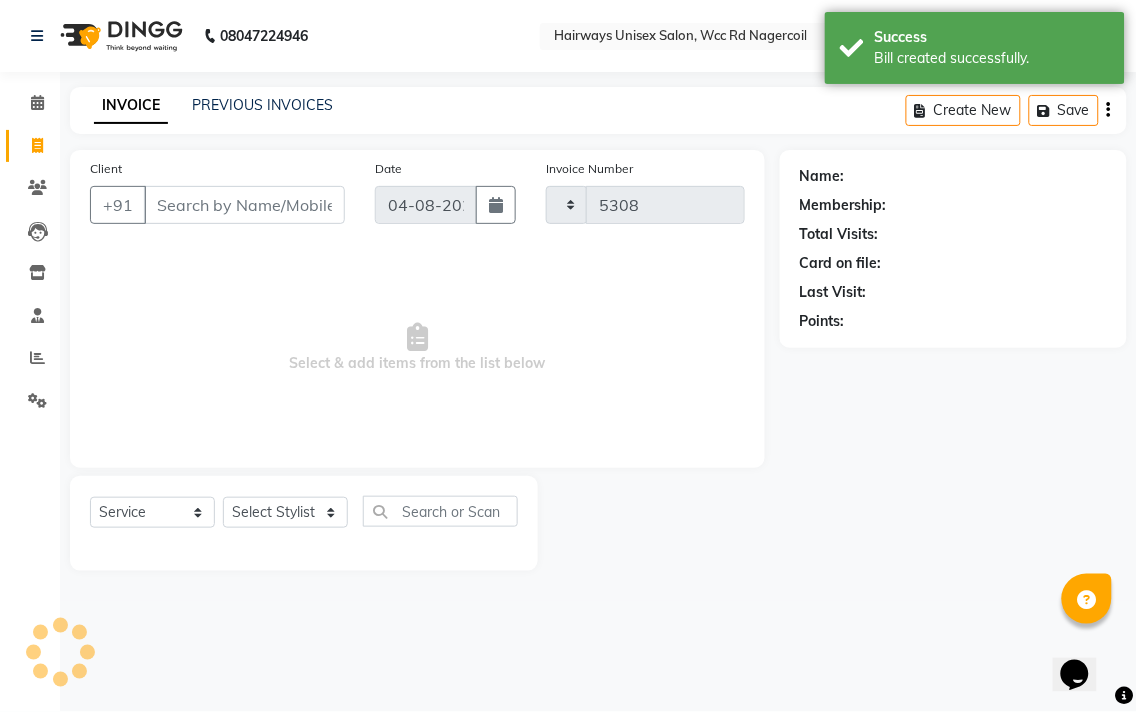 select on "6523" 